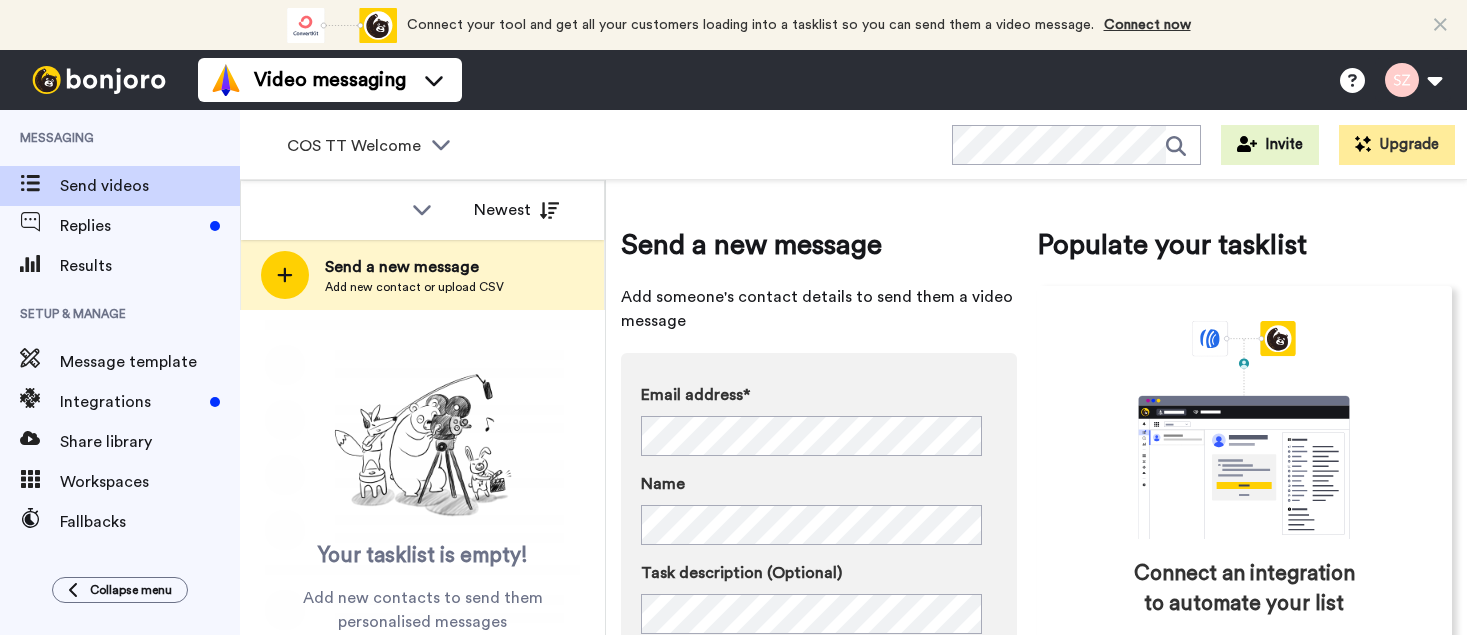scroll, scrollTop: 0, scrollLeft: 0, axis: both 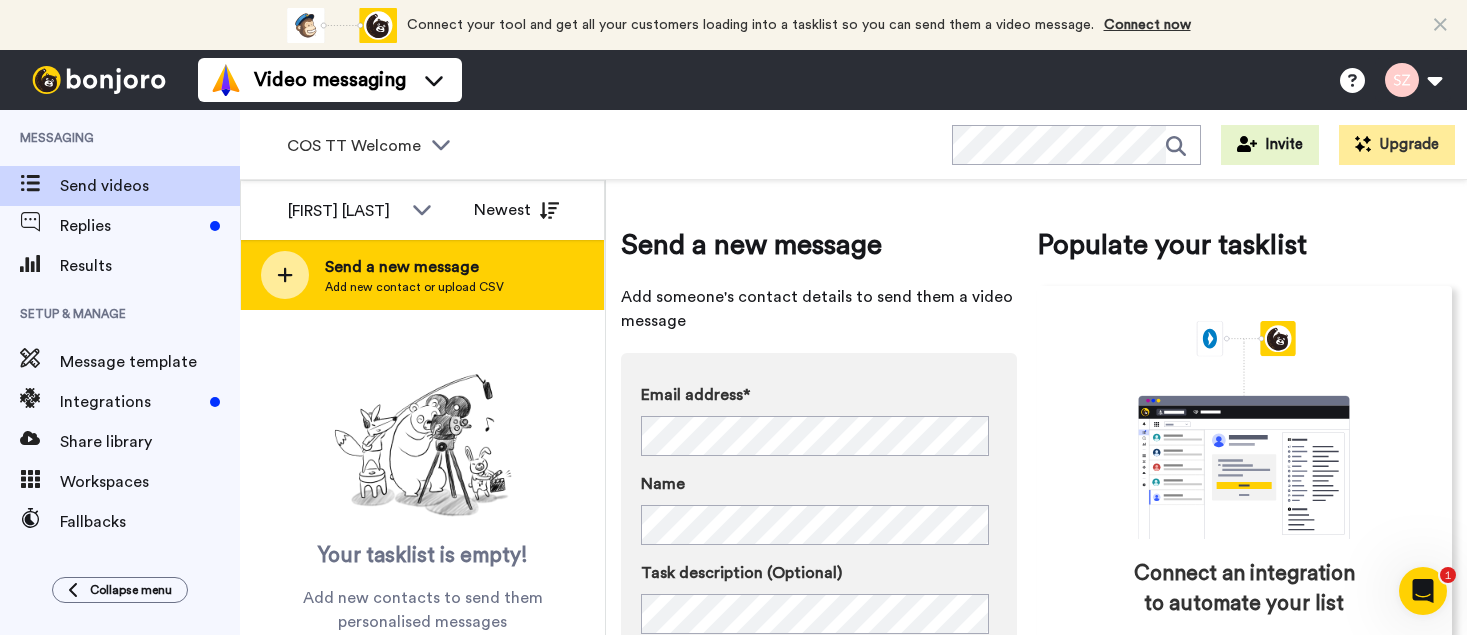 click on "Send a new message" at bounding box center (414, 267) 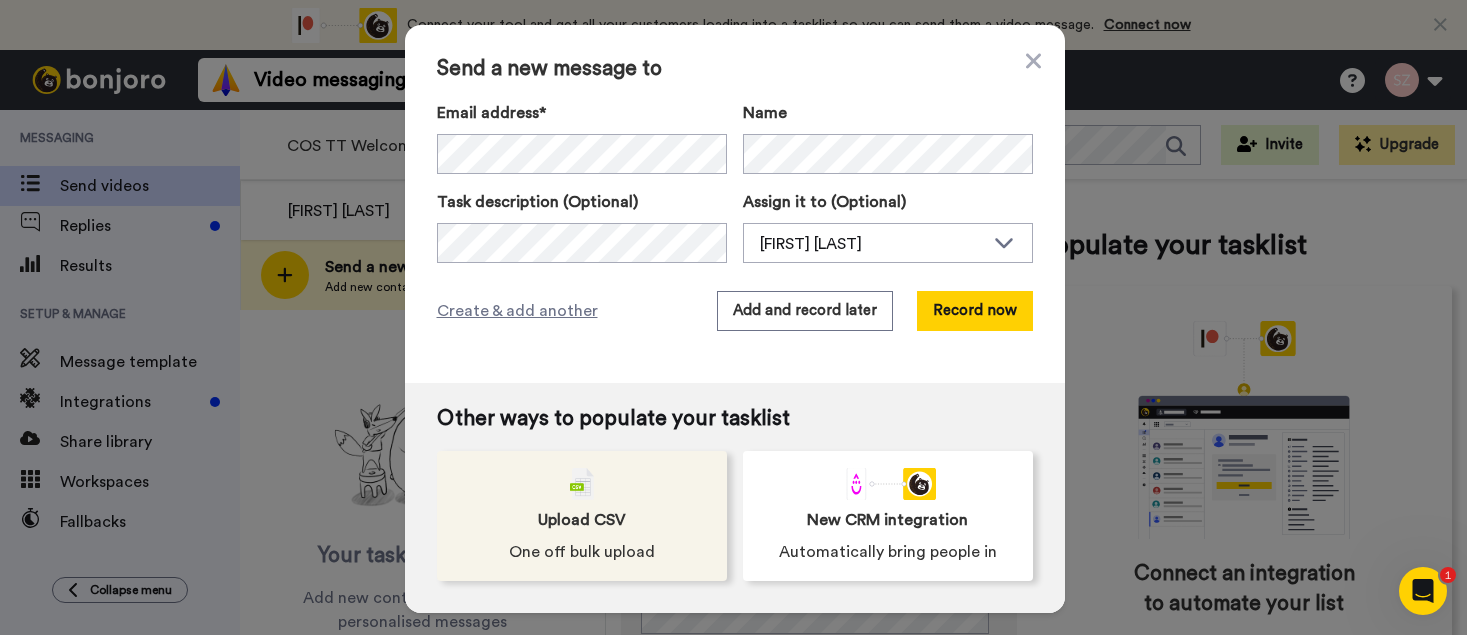 click on "Upload CSV One off bulk upload" at bounding box center [582, 516] 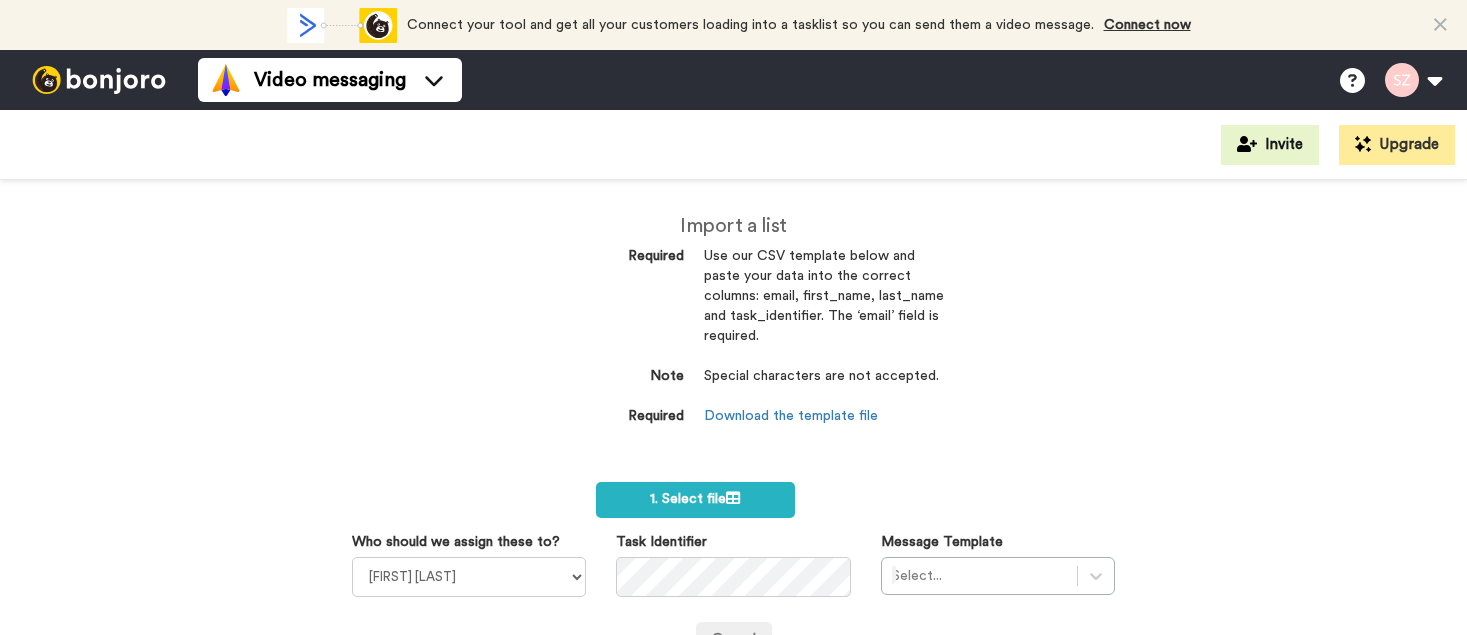 scroll, scrollTop: 0, scrollLeft: 0, axis: both 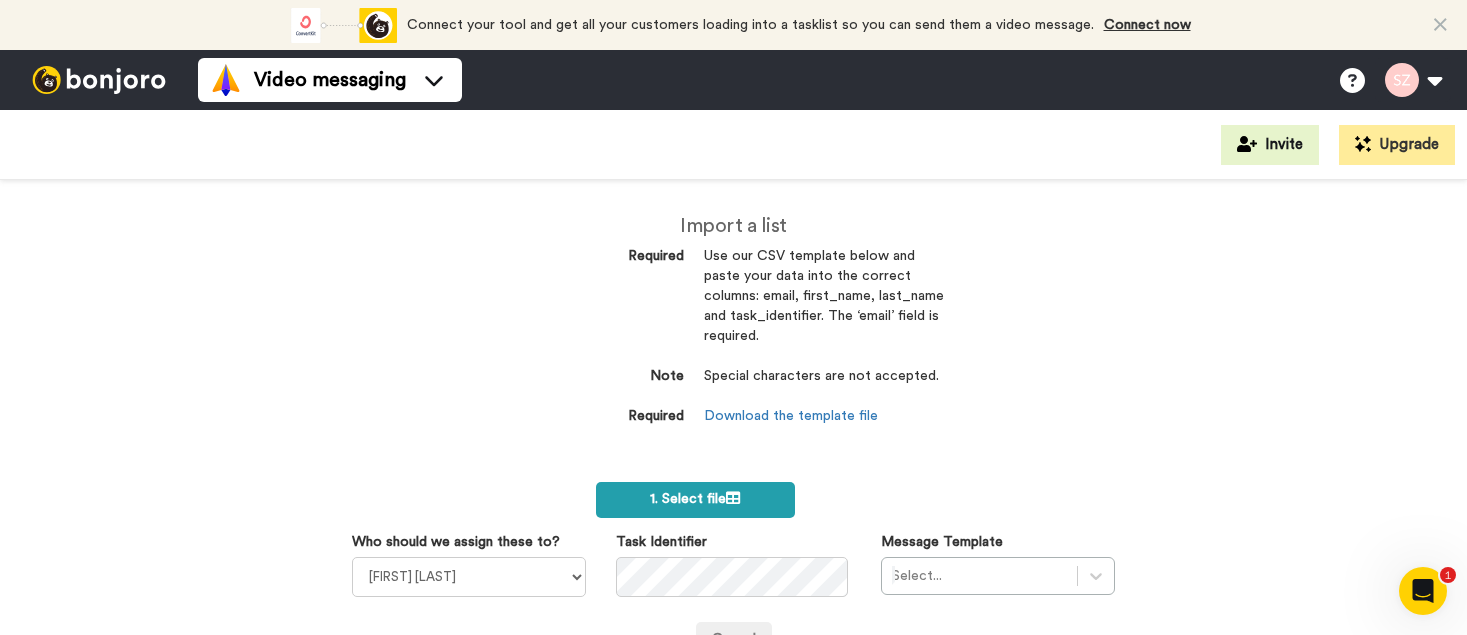click on "1. Select file" at bounding box center [695, 499] 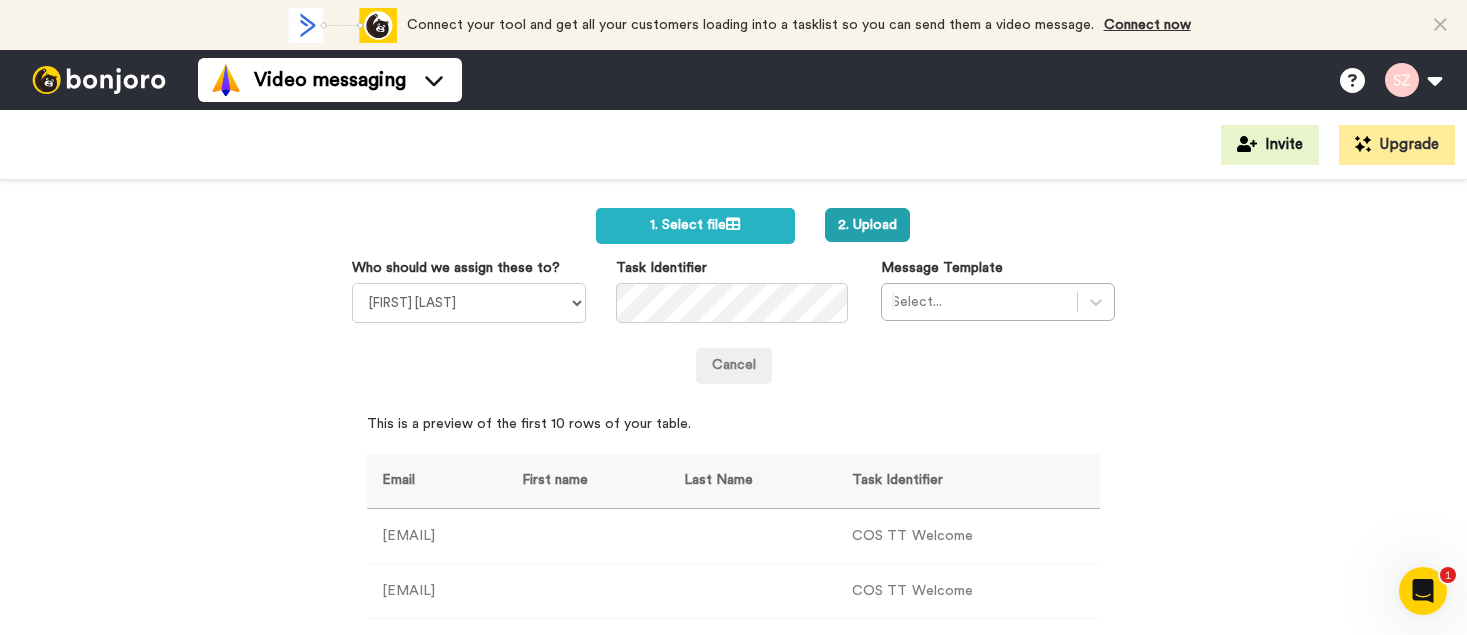 scroll, scrollTop: 277, scrollLeft: 0, axis: vertical 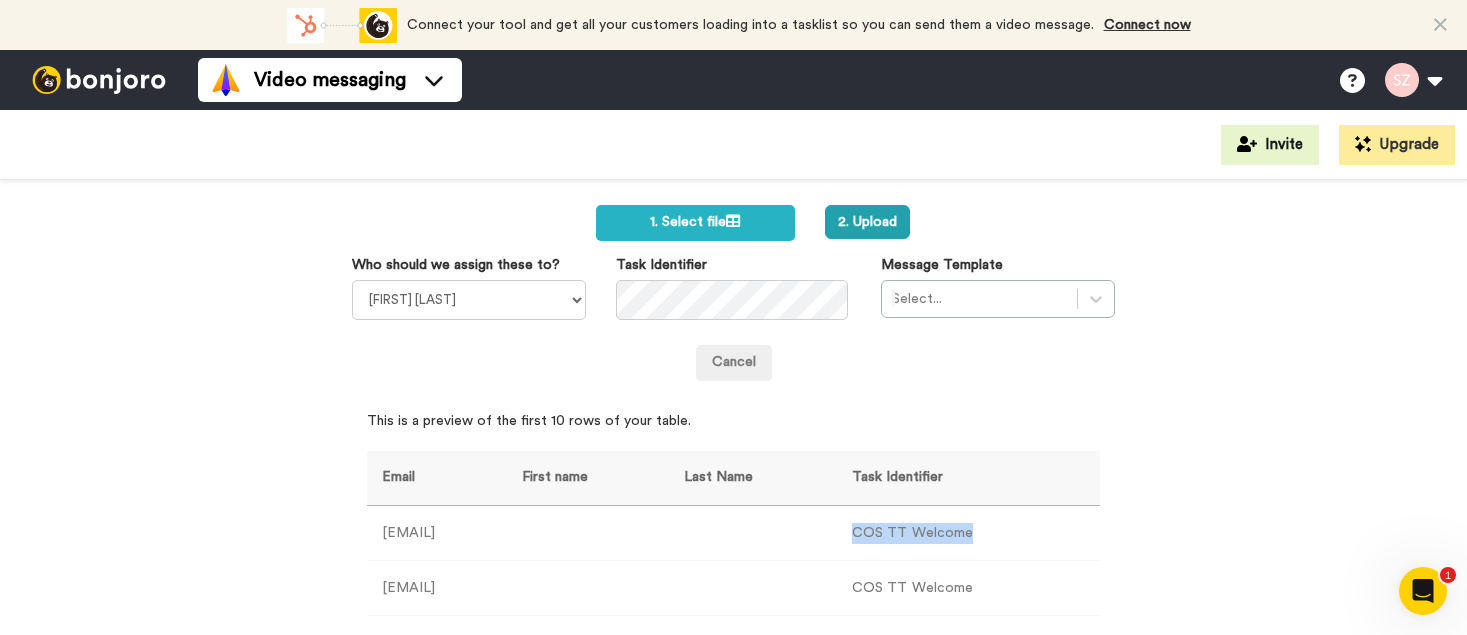 drag, startPoint x: 1022, startPoint y: 526, endPoint x: 909, endPoint y: 534, distance: 113.28283 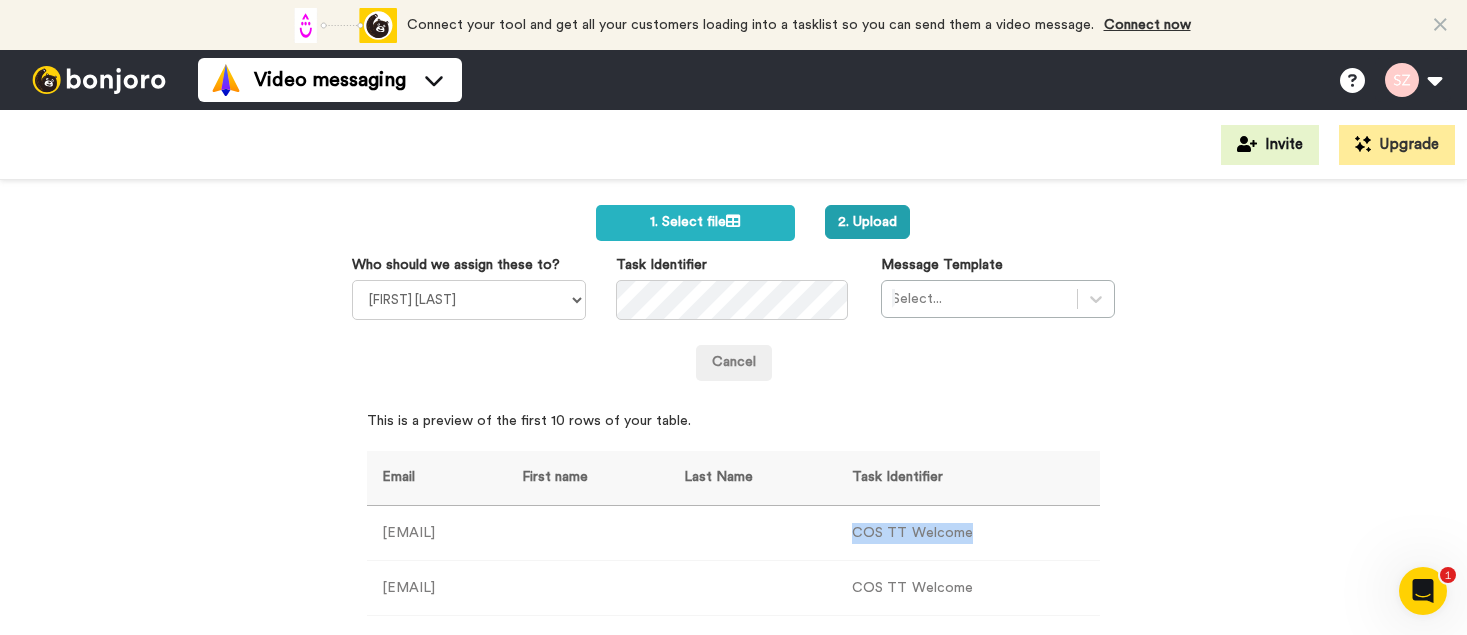 copy on "COS TT Welcome" 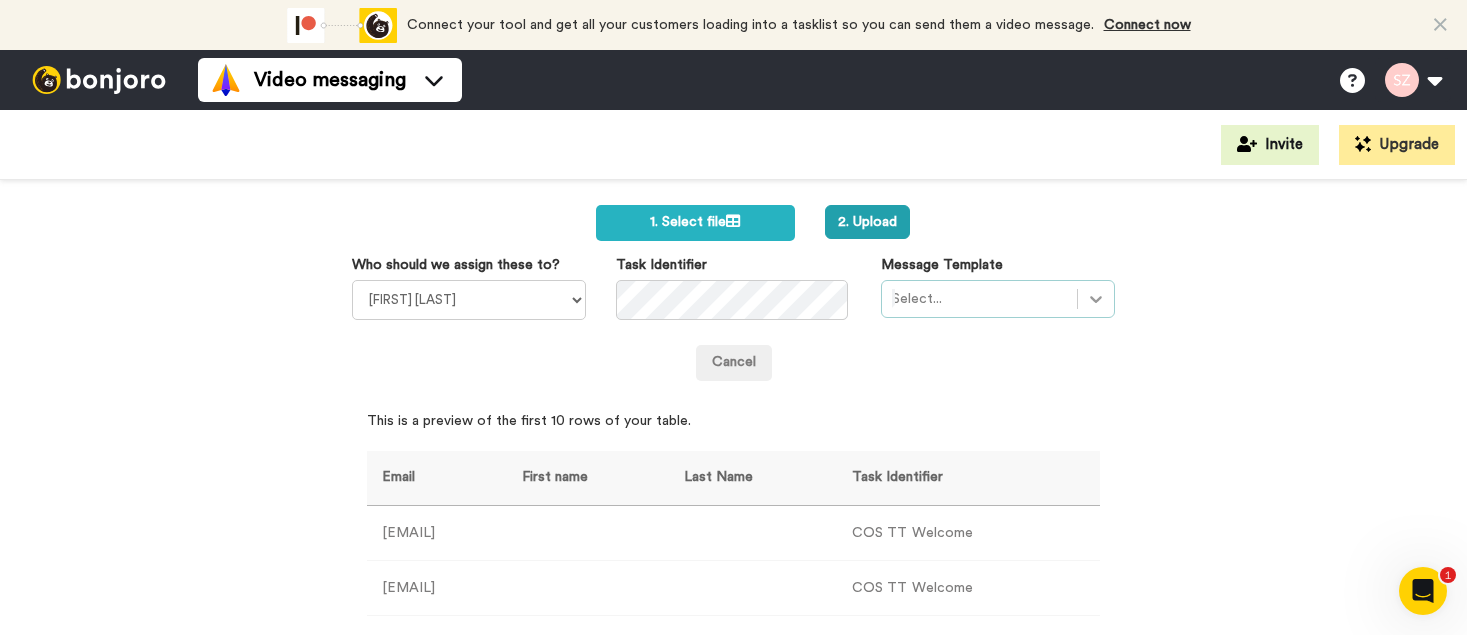 click 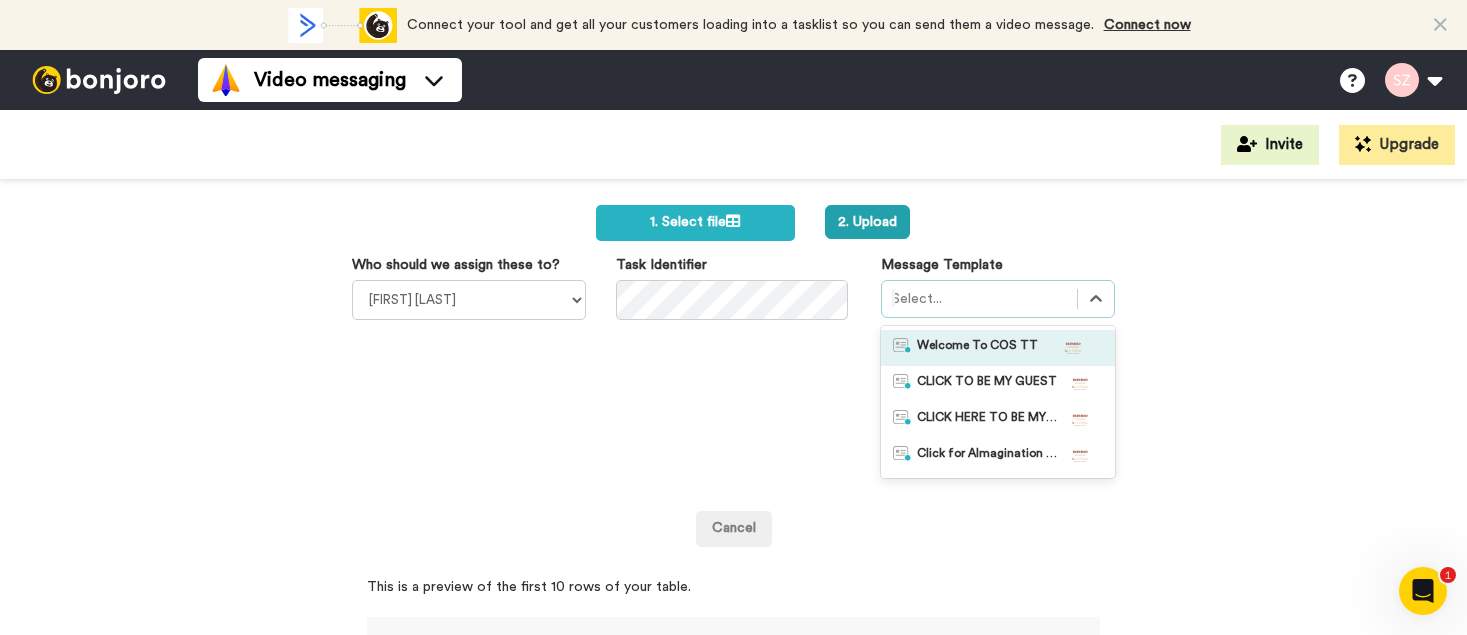 click on "Welcome To COS TT" at bounding box center [977, 348] 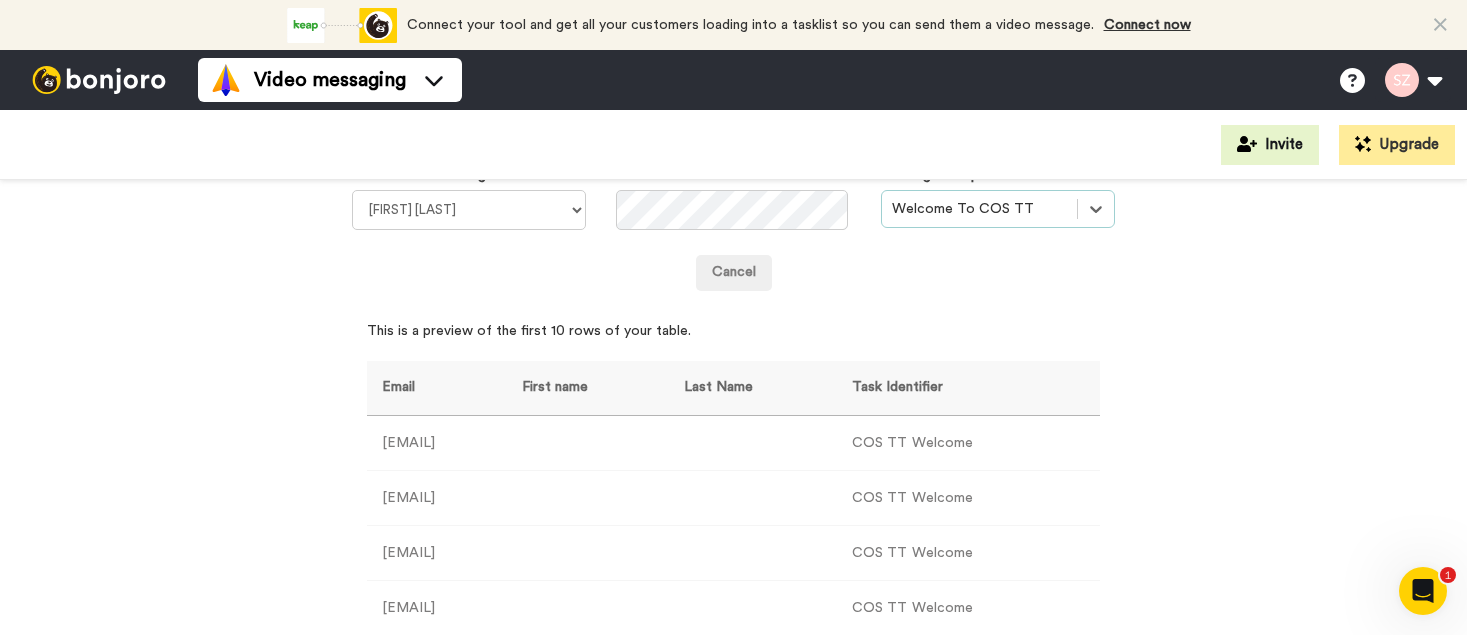 scroll, scrollTop: 230, scrollLeft: 0, axis: vertical 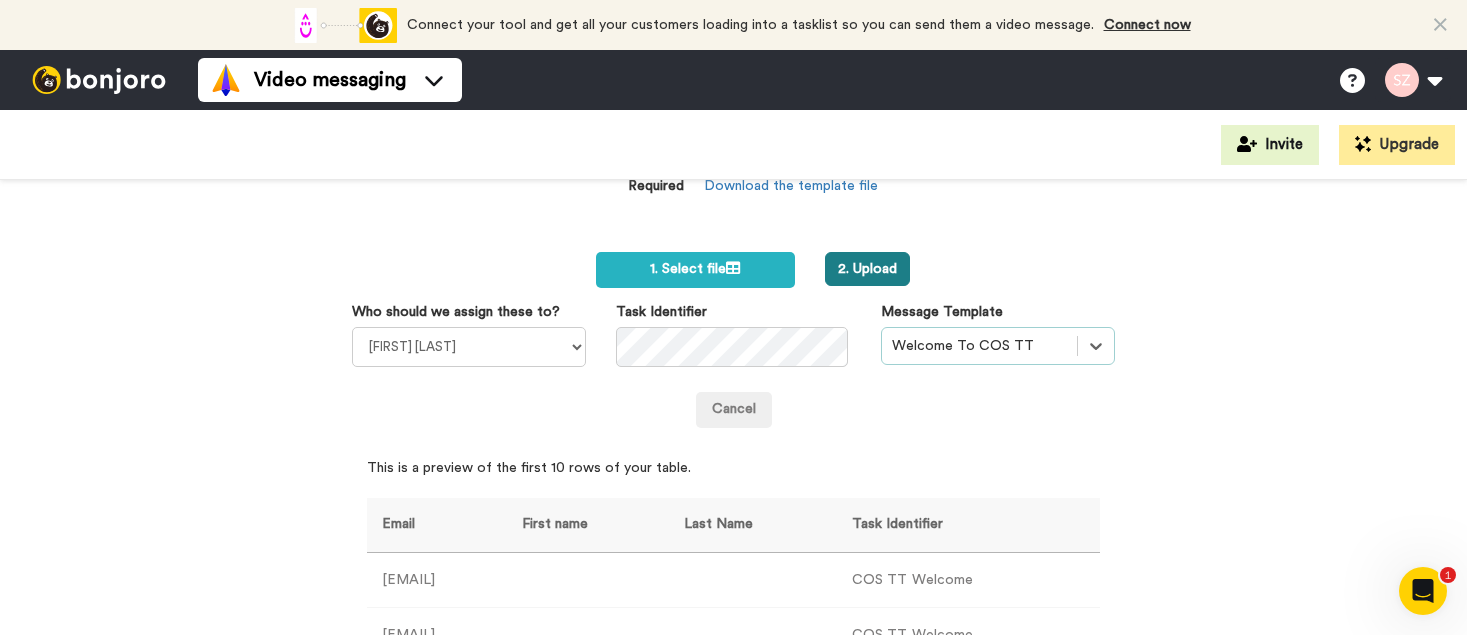 click on "2. Upload" at bounding box center [867, 269] 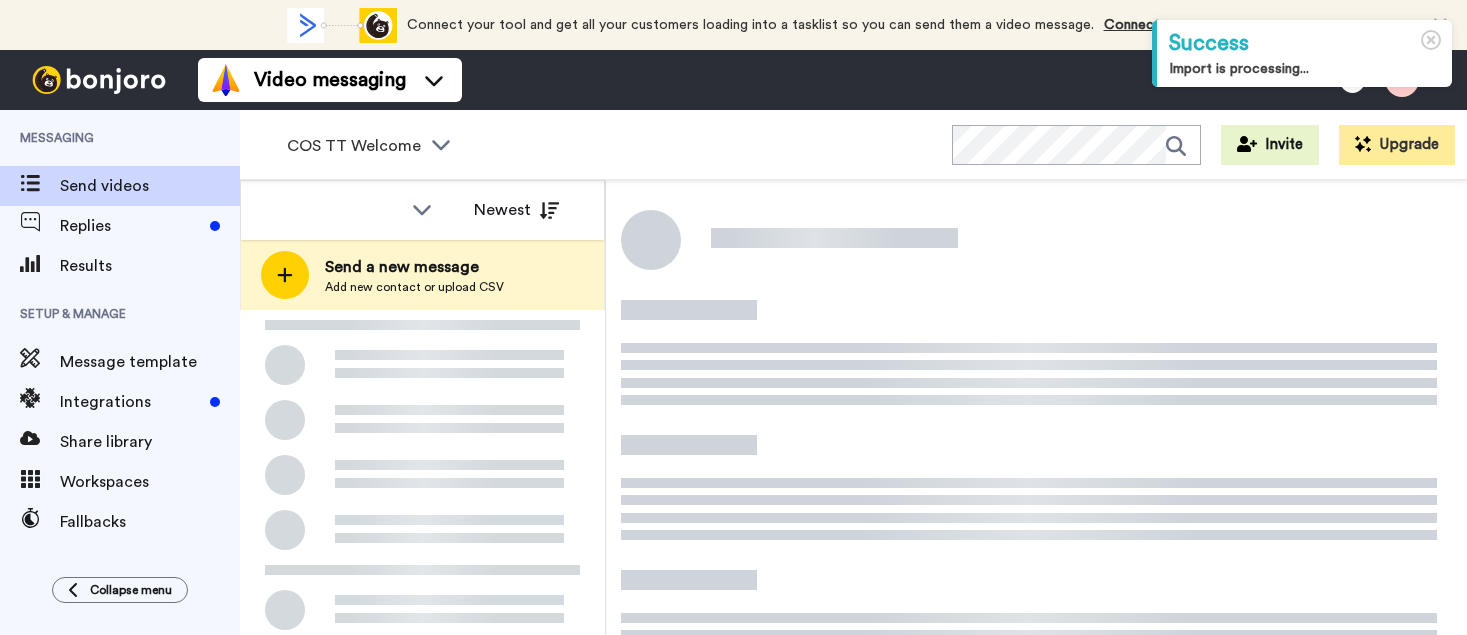 scroll, scrollTop: 0, scrollLeft: 0, axis: both 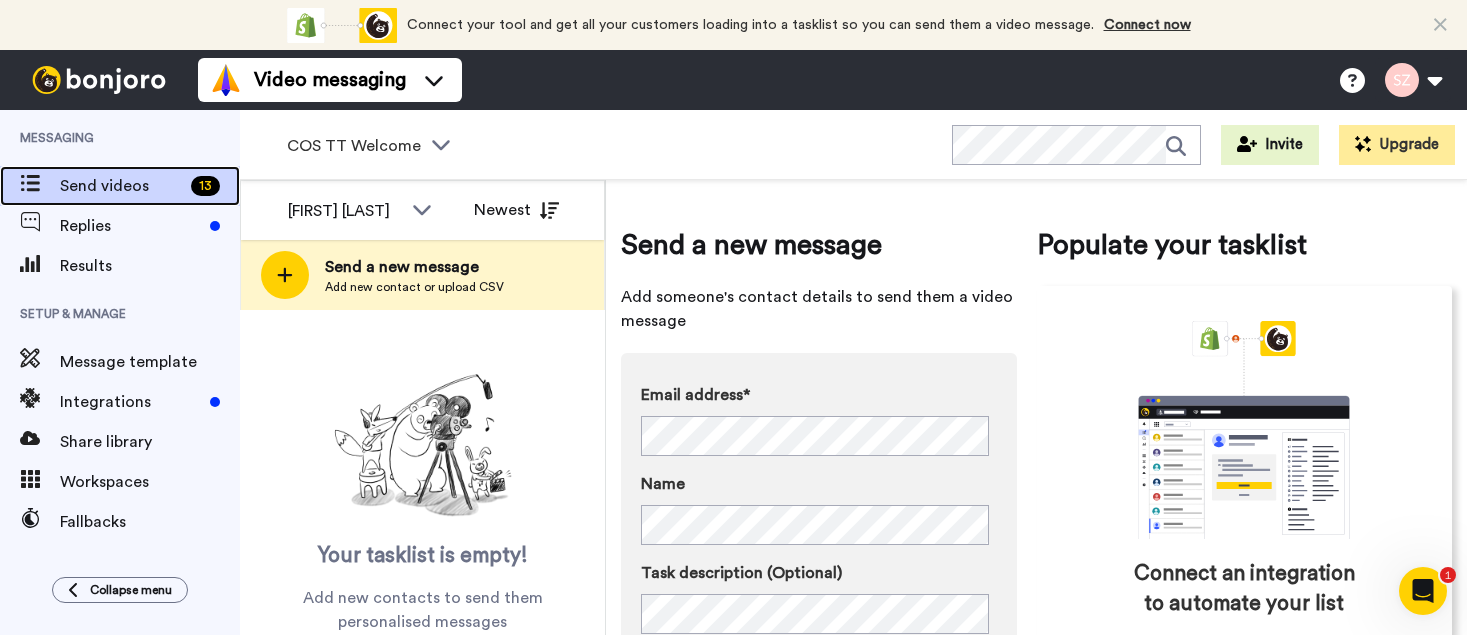drag, startPoint x: 155, startPoint y: 179, endPoint x: 169, endPoint y: 176, distance: 14.3178215 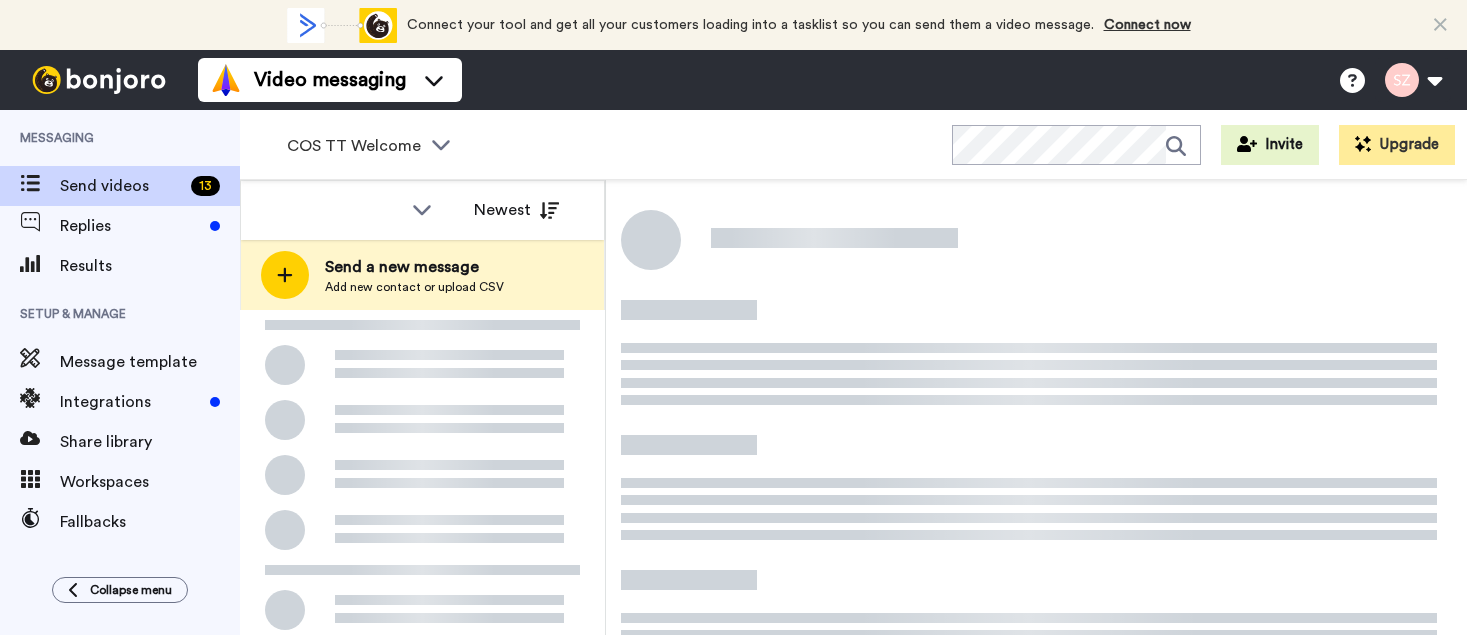 scroll, scrollTop: 0, scrollLeft: 0, axis: both 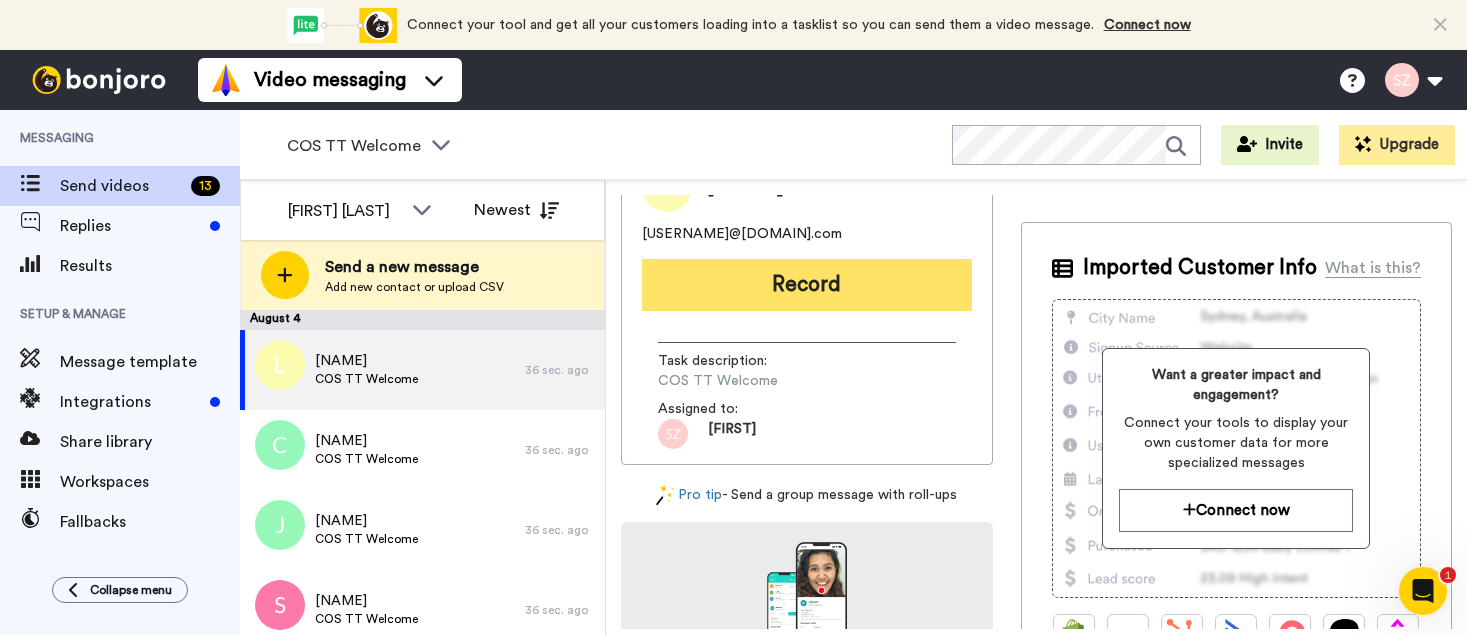 click on "Record" at bounding box center (807, 285) 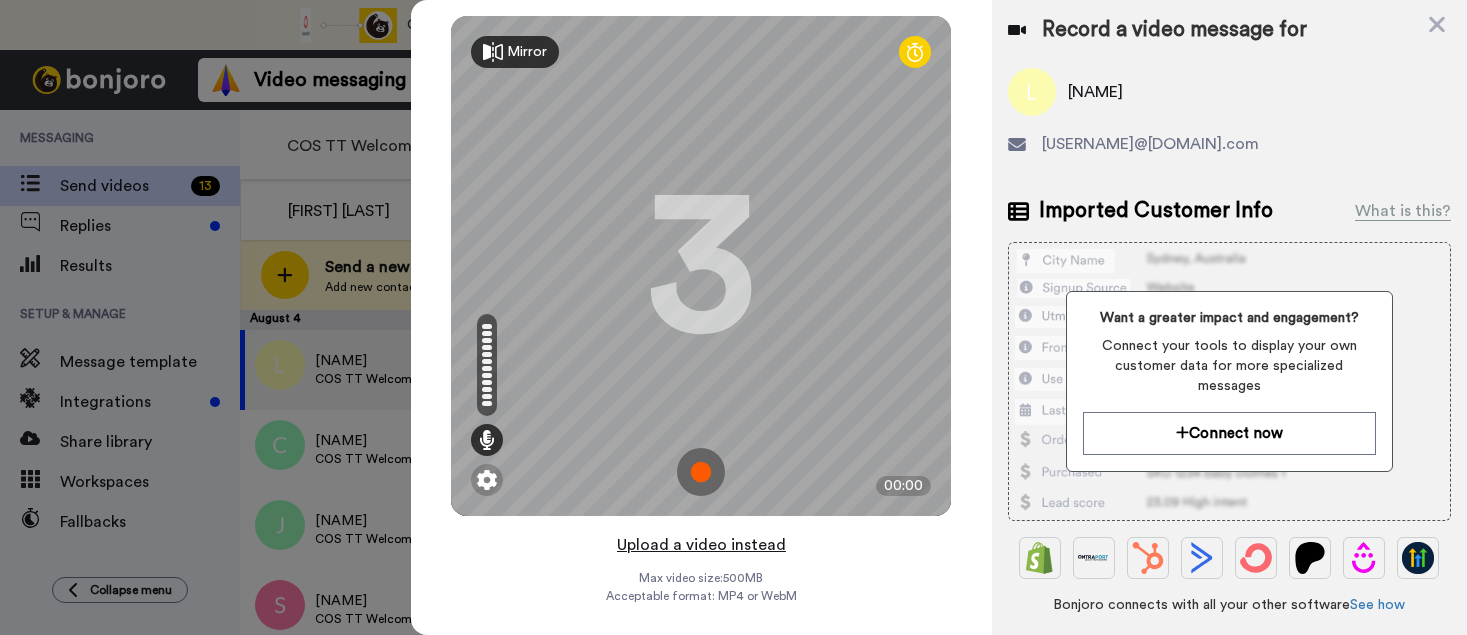 click on "Upload a video instead" at bounding box center [701, 545] 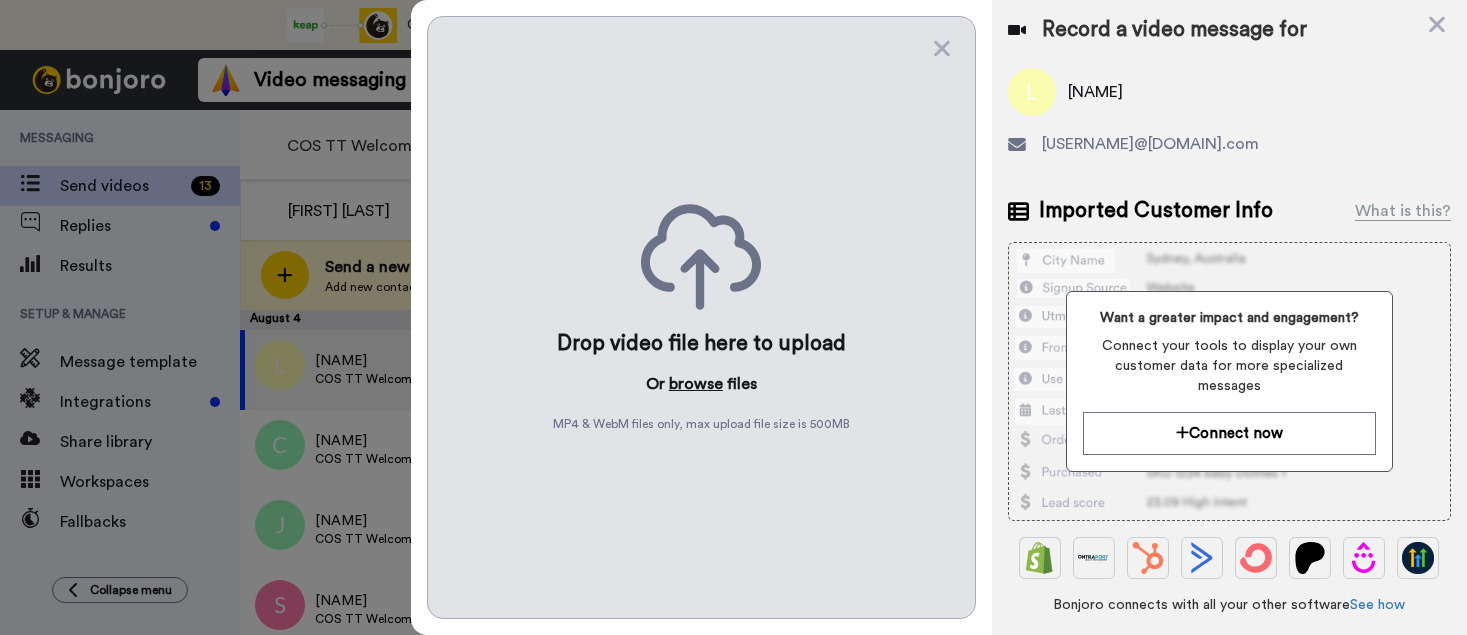 click on "browse" at bounding box center (696, 384) 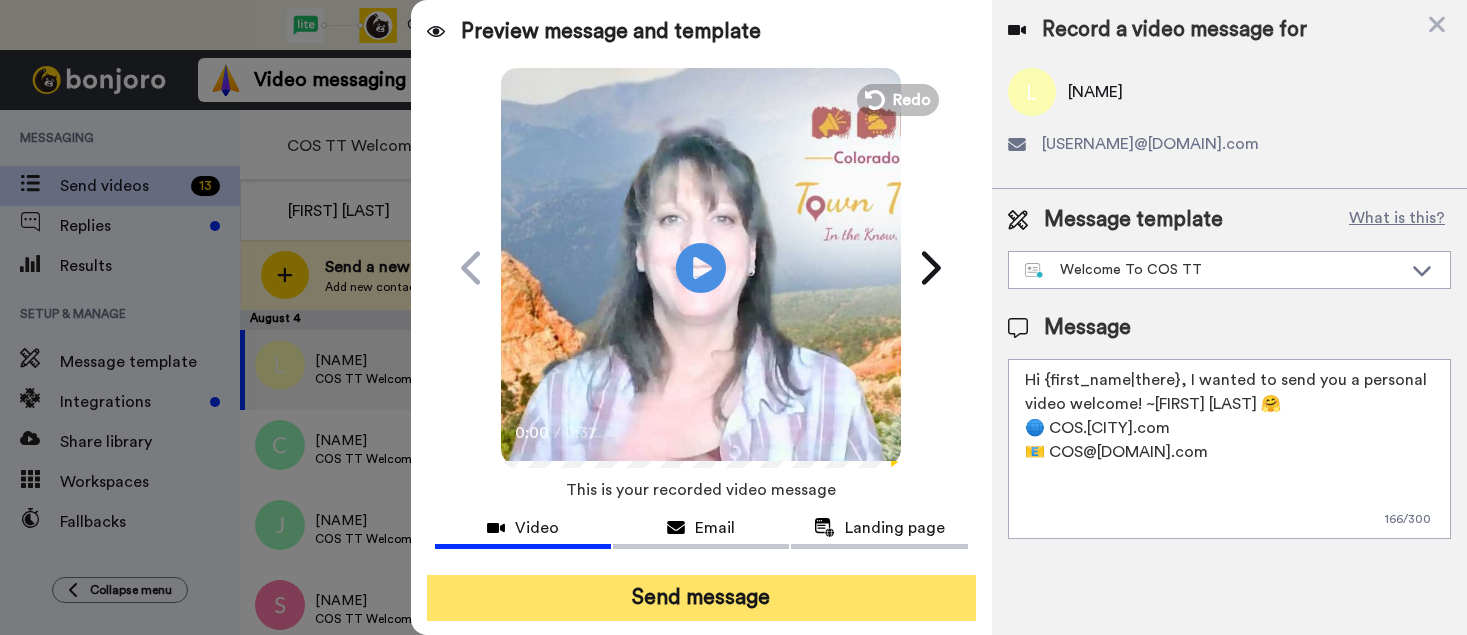 click on "Send message" at bounding box center [701, 598] 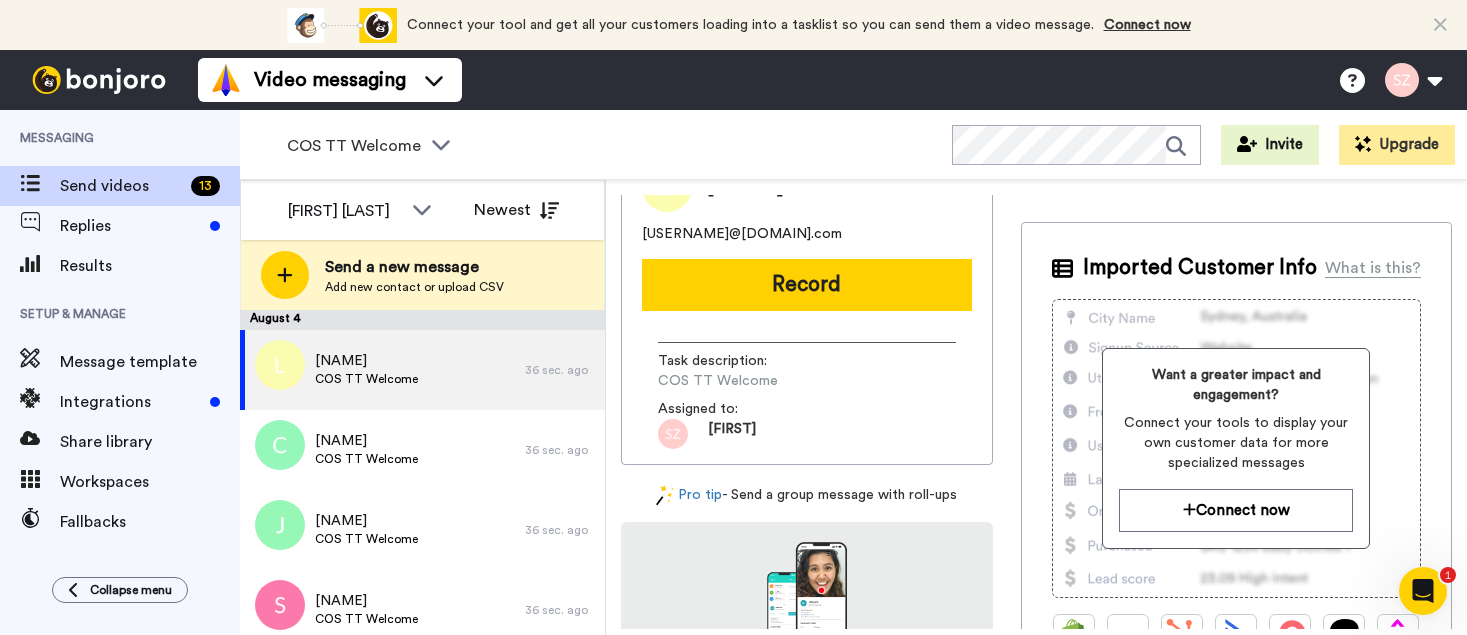 scroll, scrollTop: 0, scrollLeft: 0, axis: both 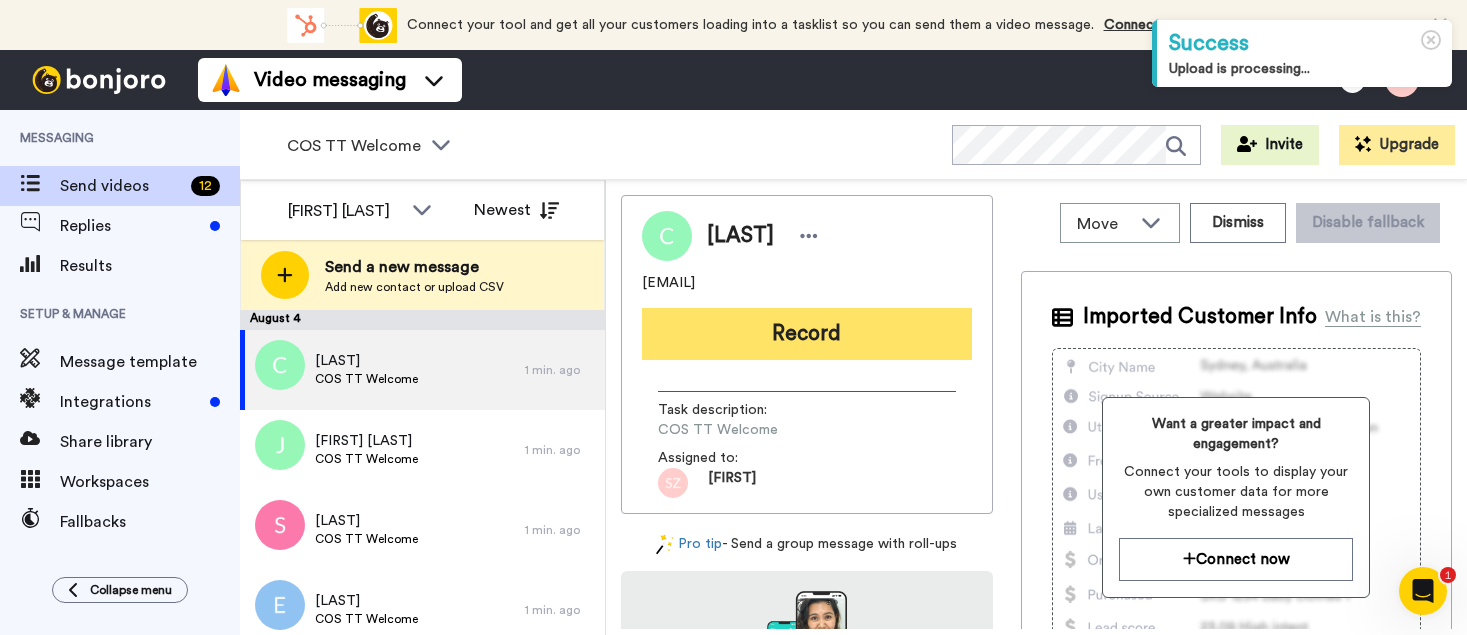 click on "Record" at bounding box center (807, 334) 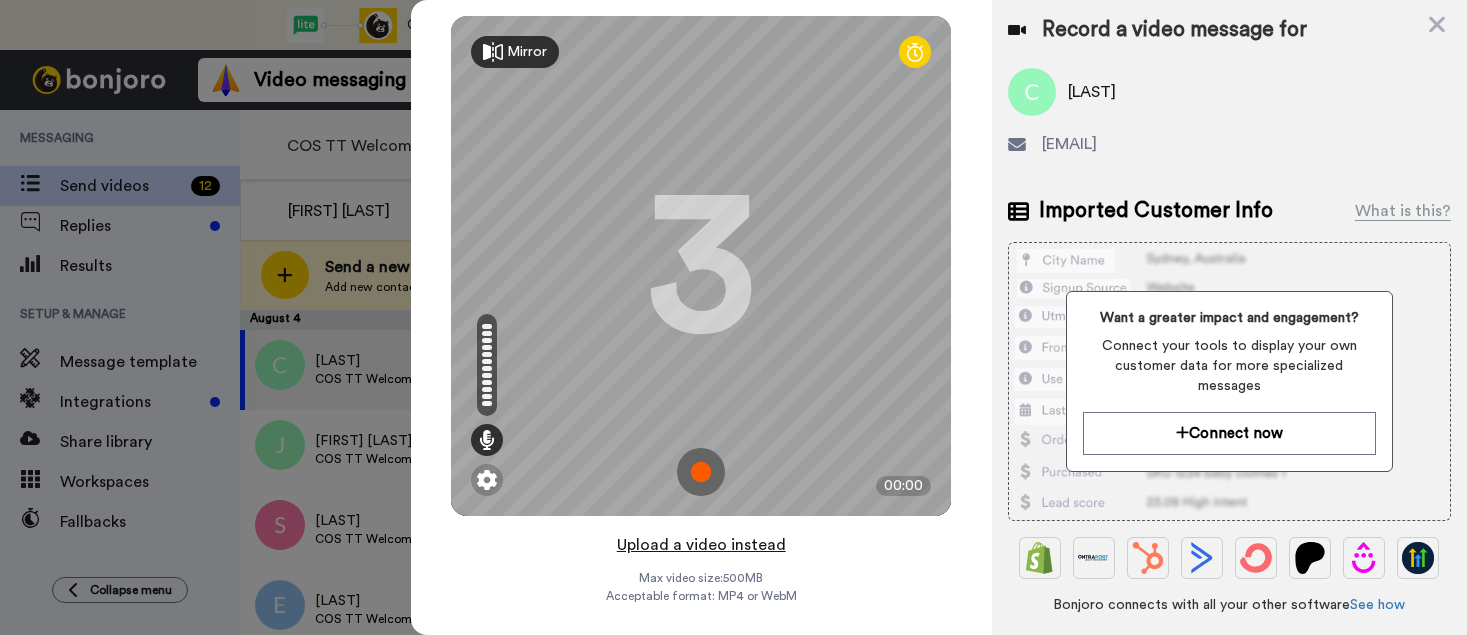 click on "Upload a video instead" at bounding box center [701, 545] 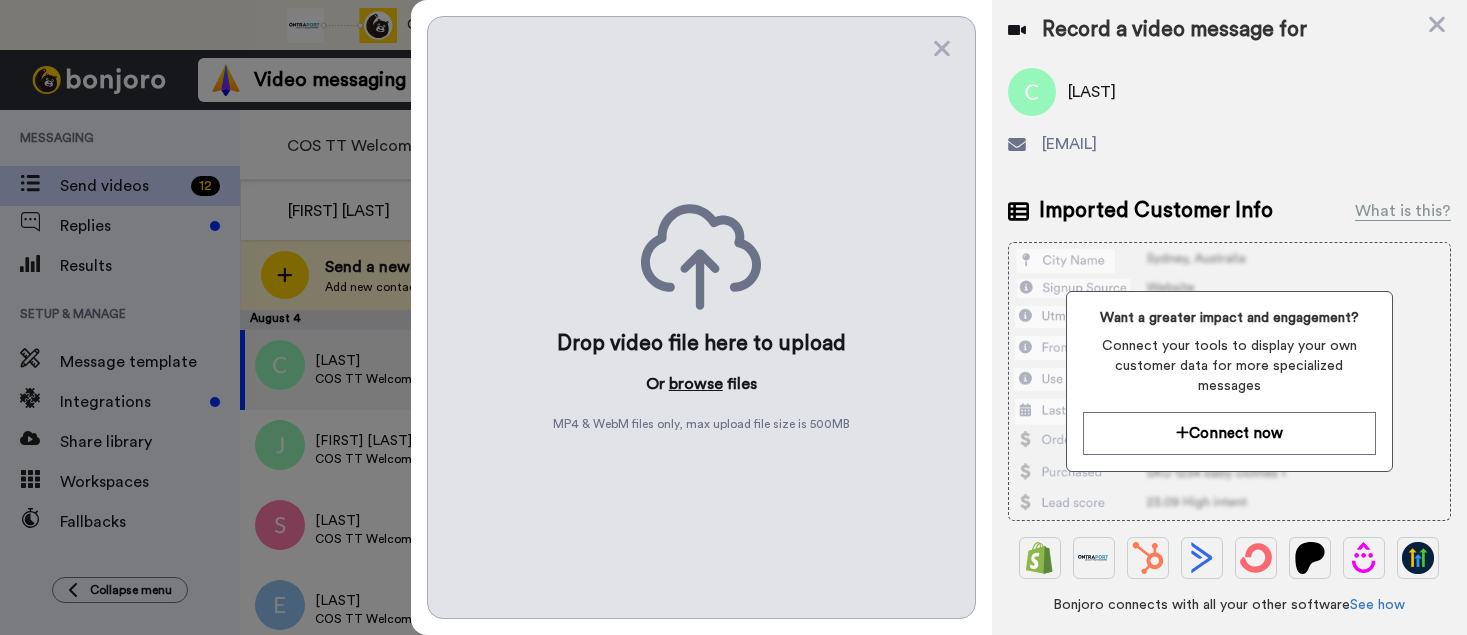 click on "browse" at bounding box center [696, 384] 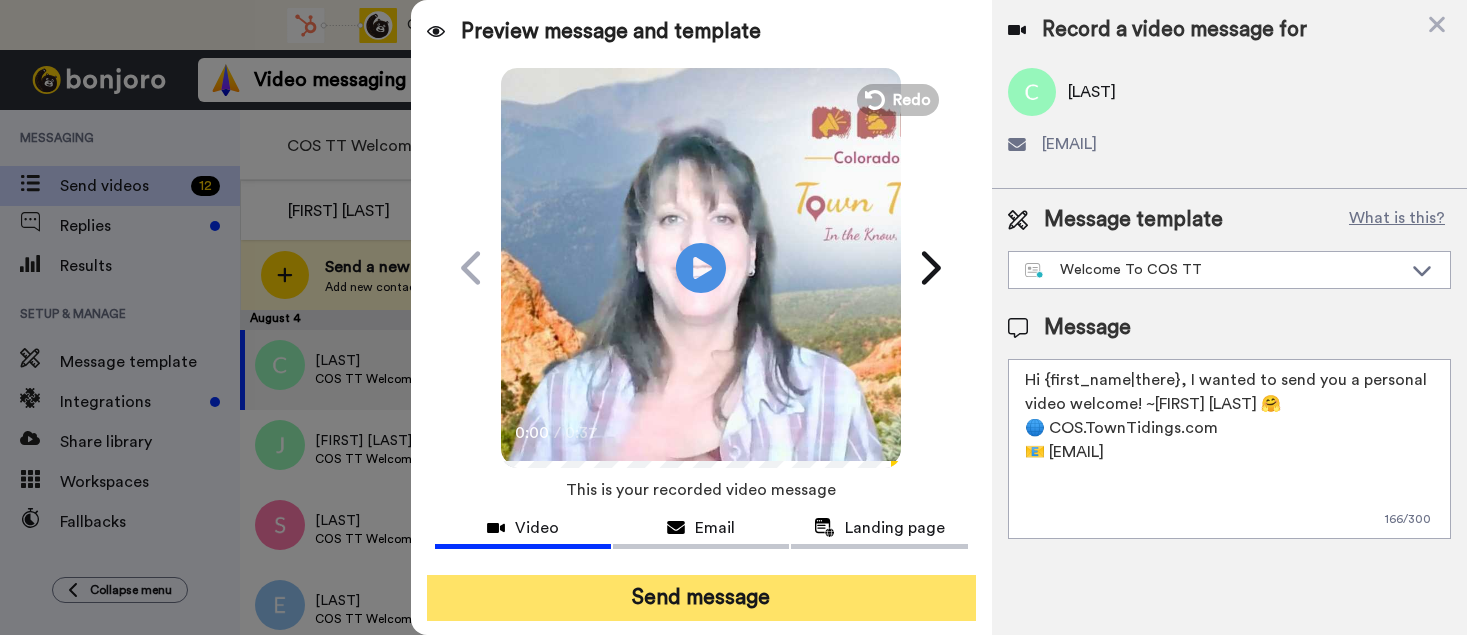 click on "Send message" at bounding box center (701, 598) 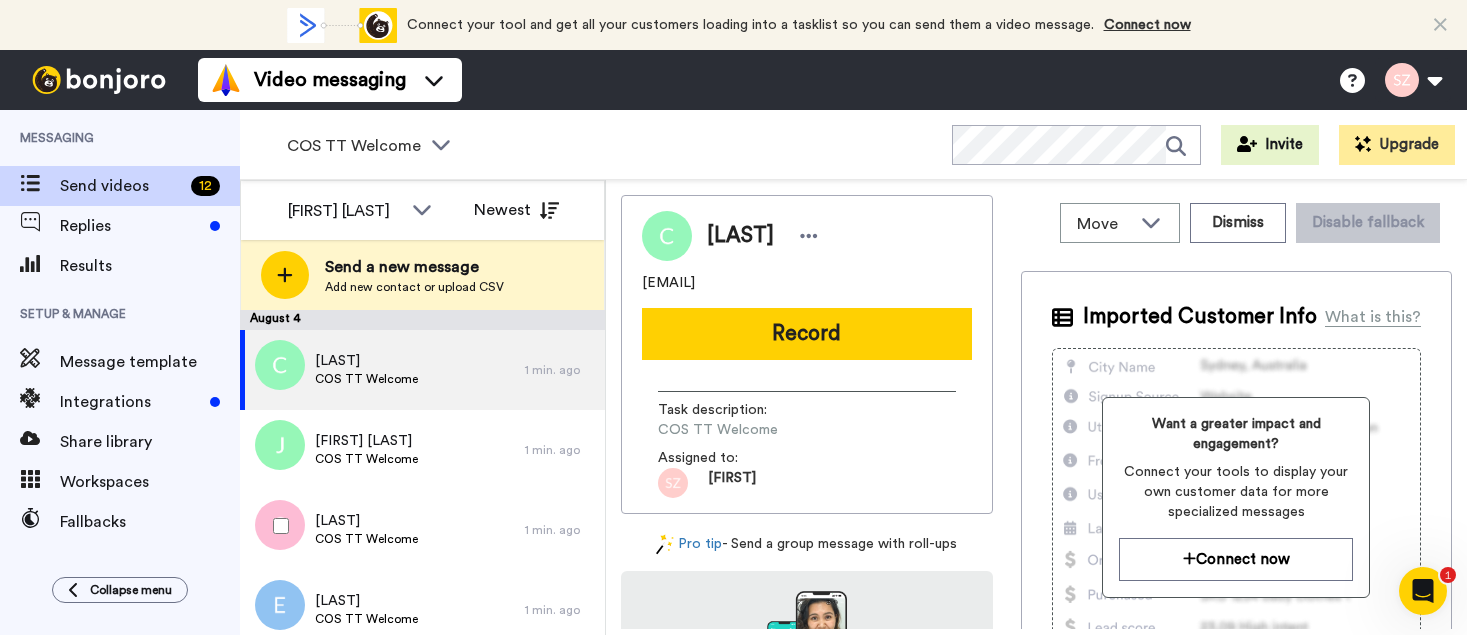 scroll, scrollTop: 0, scrollLeft: 0, axis: both 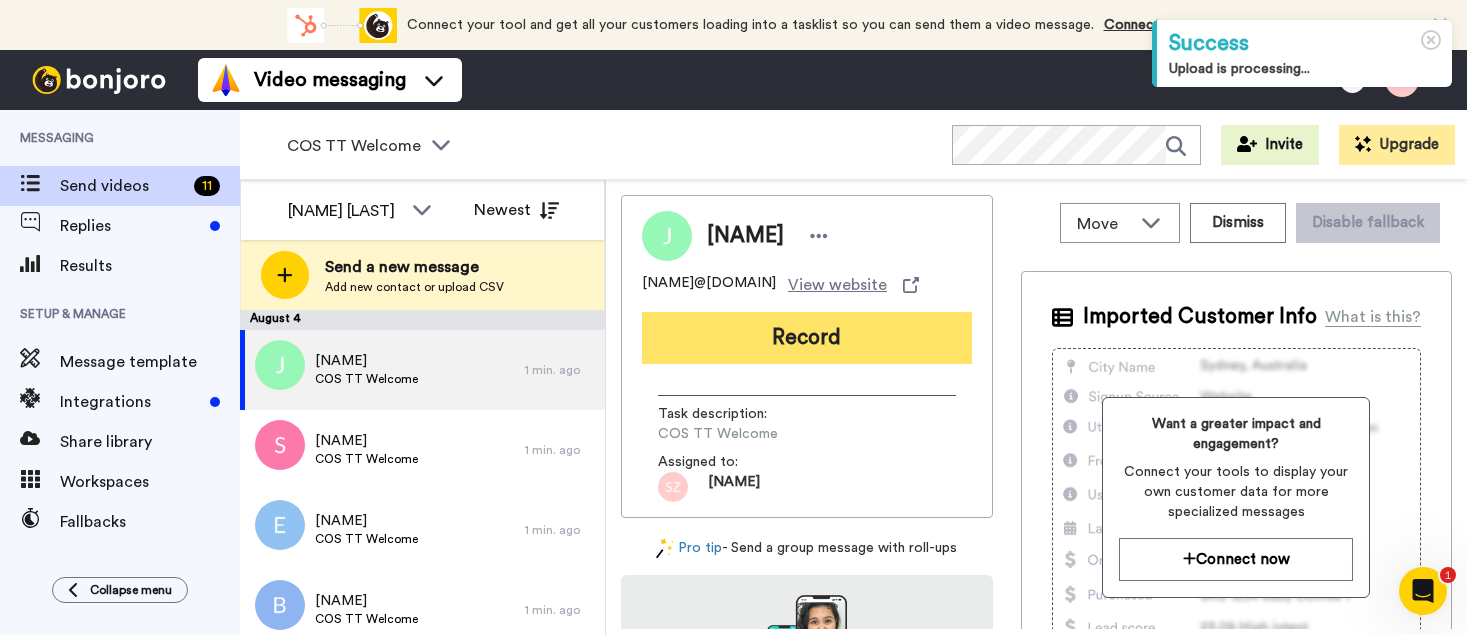 click on "Record" at bounding box center [807, 338] 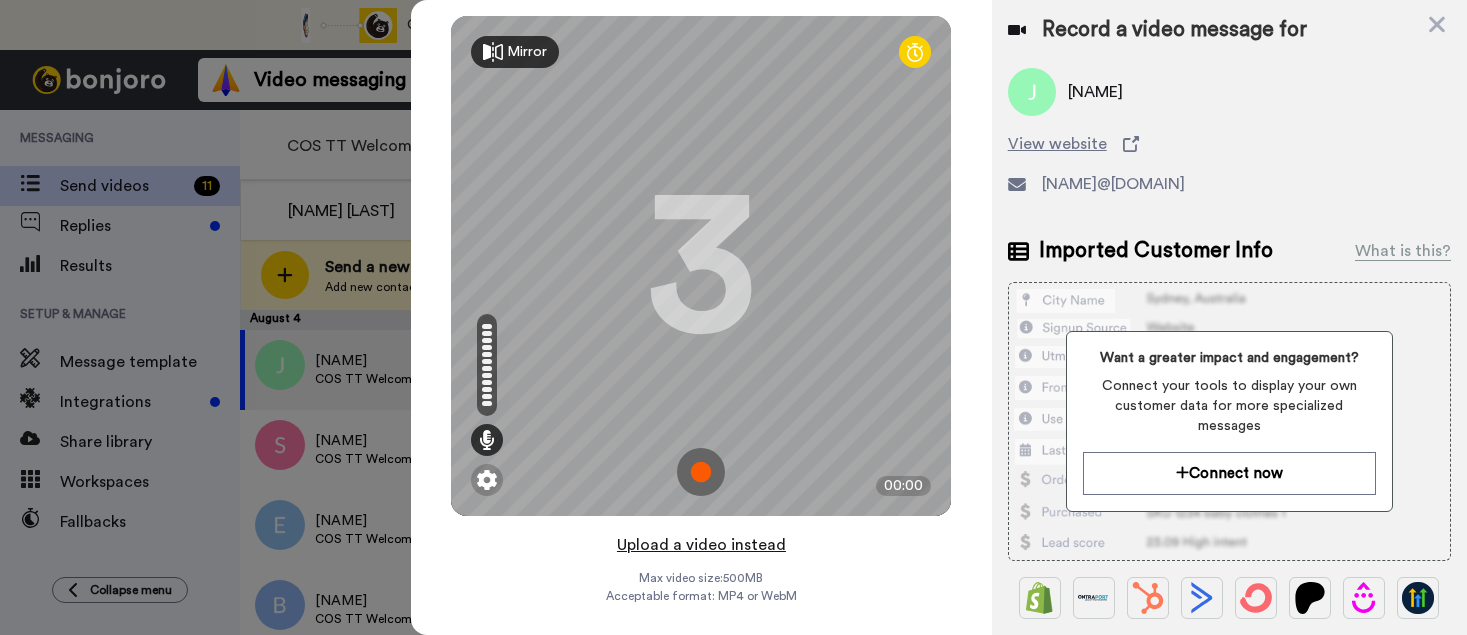click on "Upload a video instead" at bounding box center [701, 545] 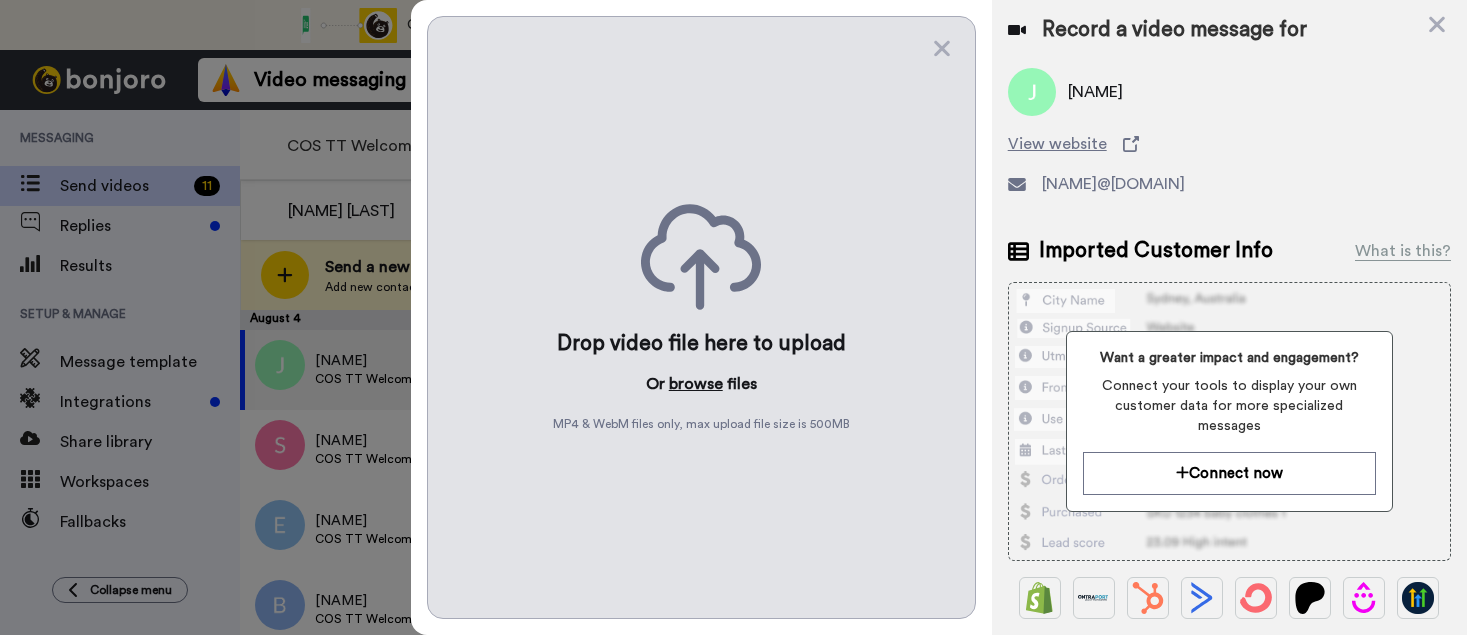 click on "browse" at bounding box center (696, 384) 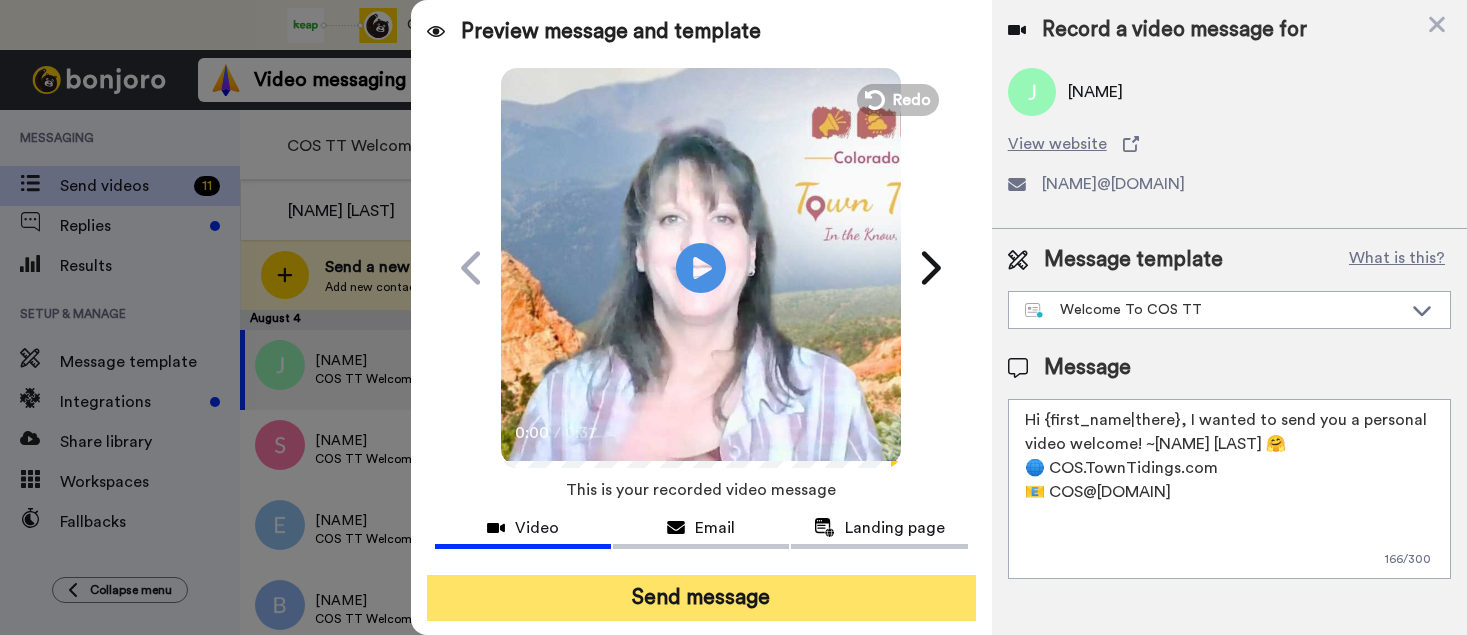 click on "Send message" at bounding box center (701, 598) 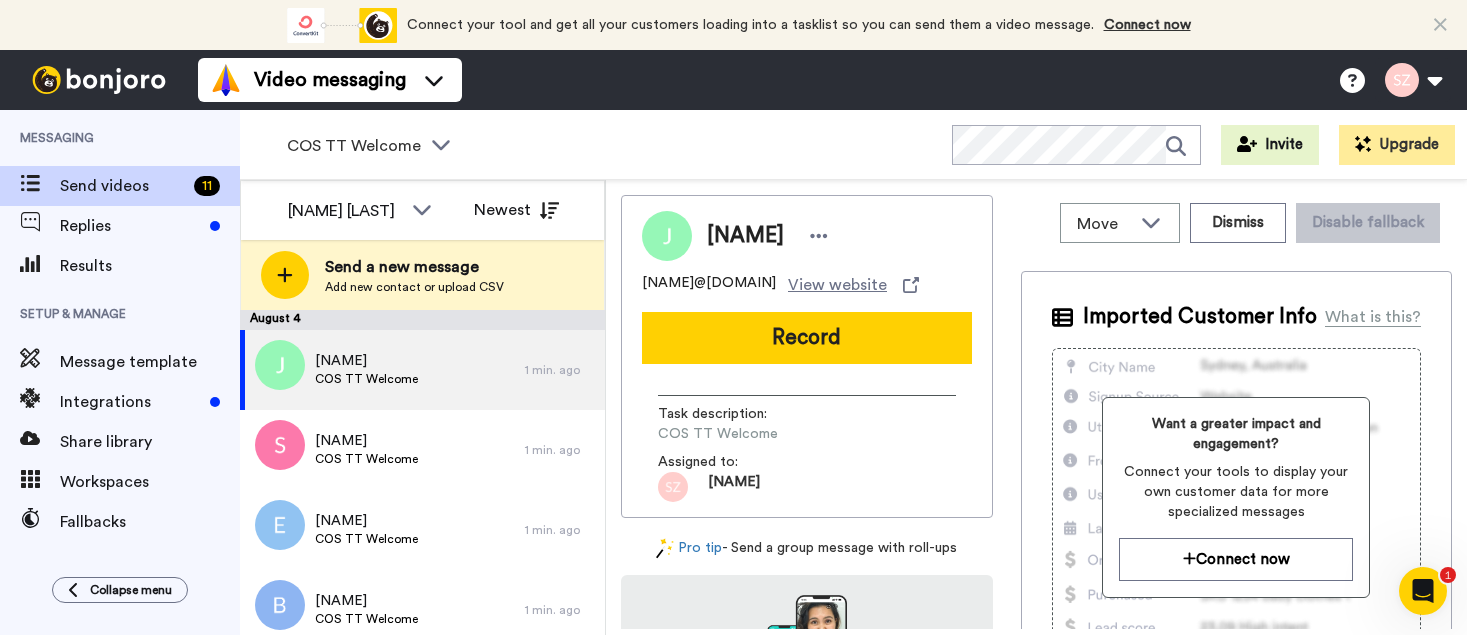 scroll, scrollTop: 0, scrollLeft: 0, axis: both 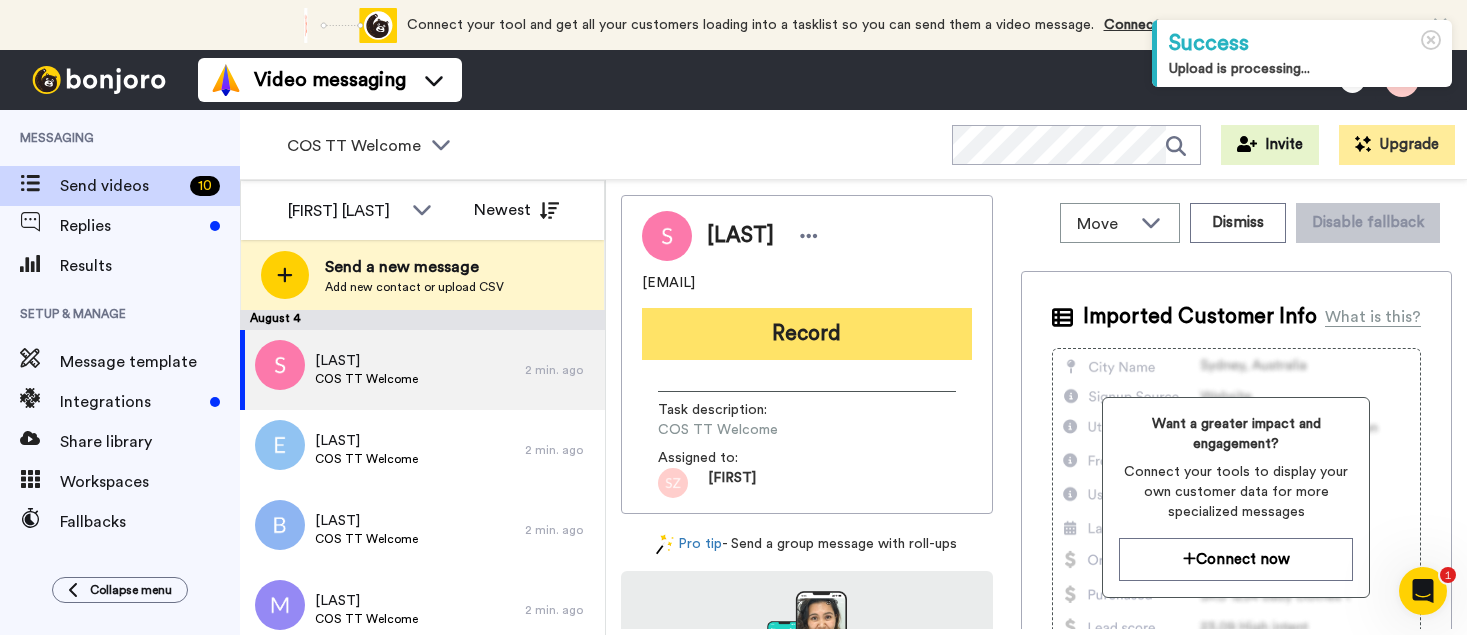 click on "Record" at bounding box center [807, 334] 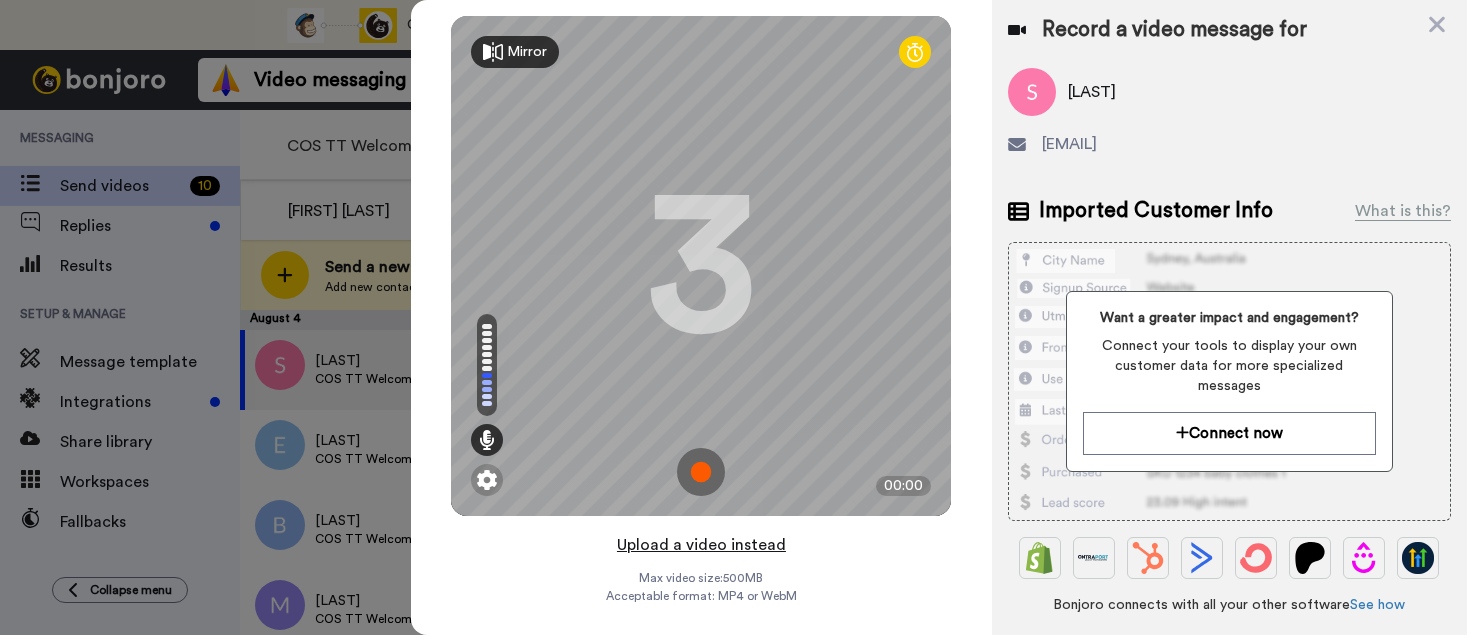 click on "Upload a video instead" at bounding box center (701, 545) 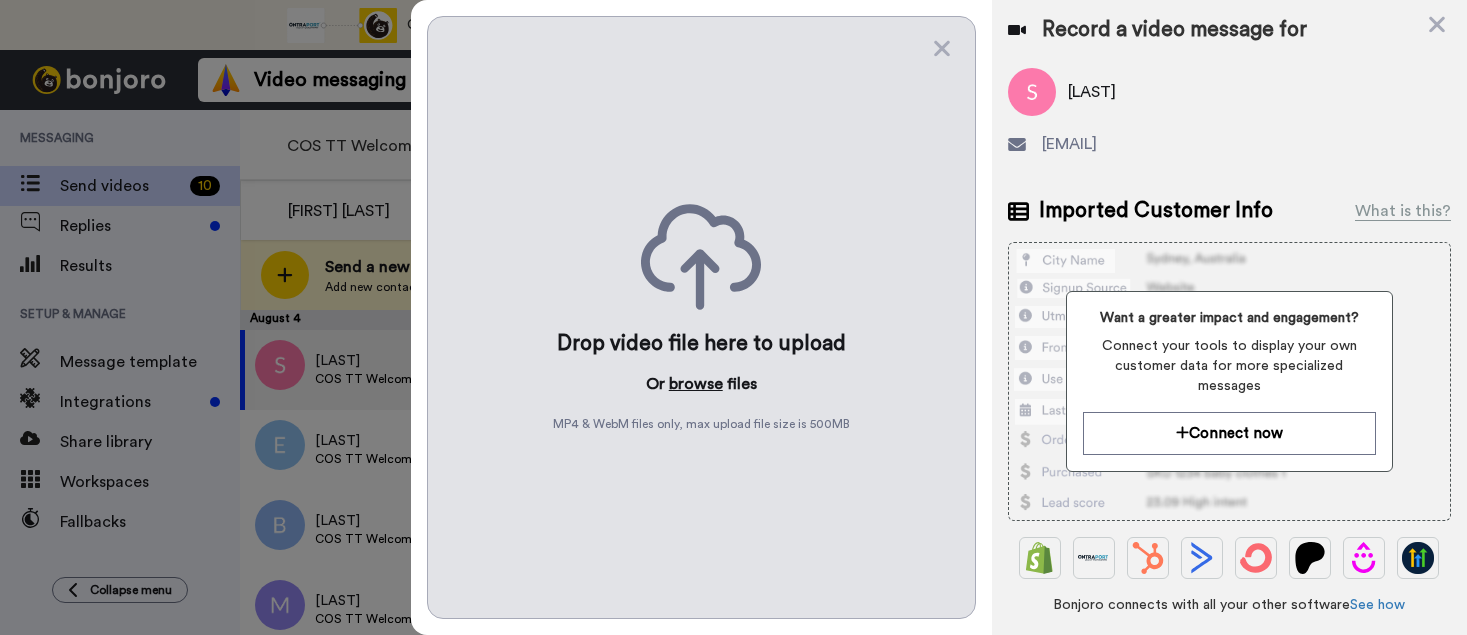 click on "browse" at bounding box center (696, 384) 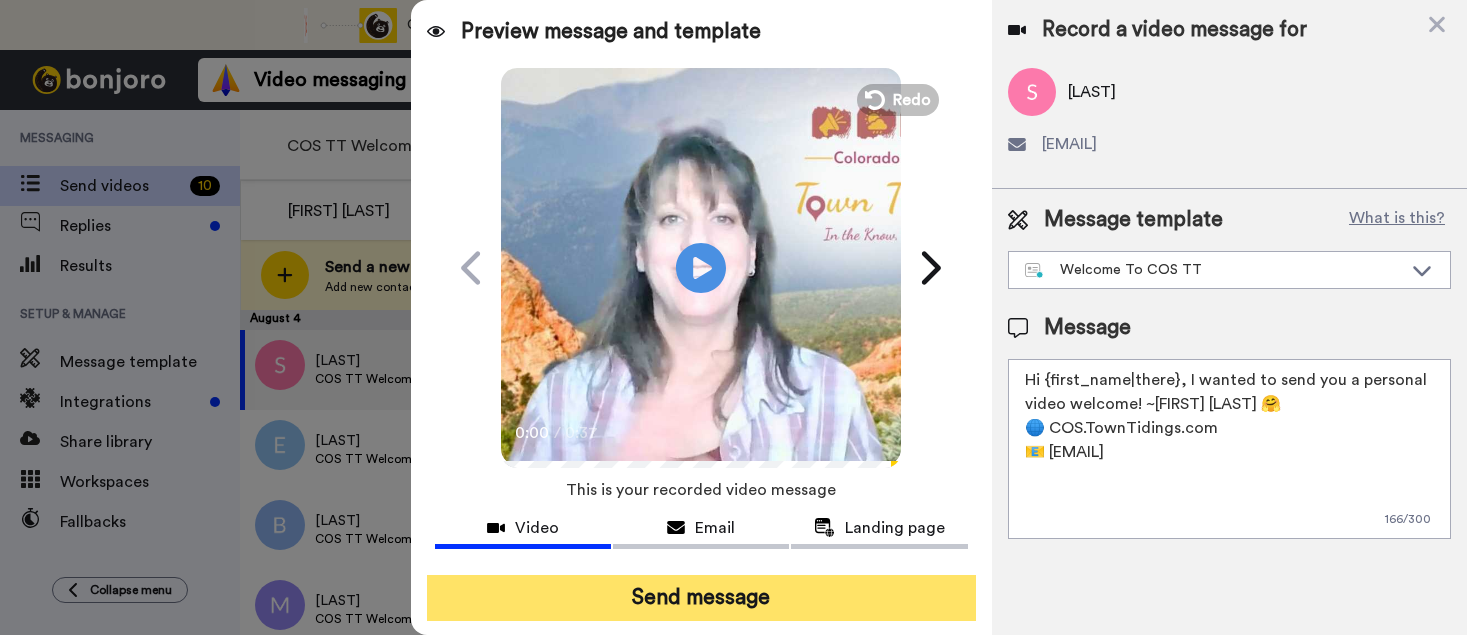 click on "Send message" at bounding box center [701, 598] 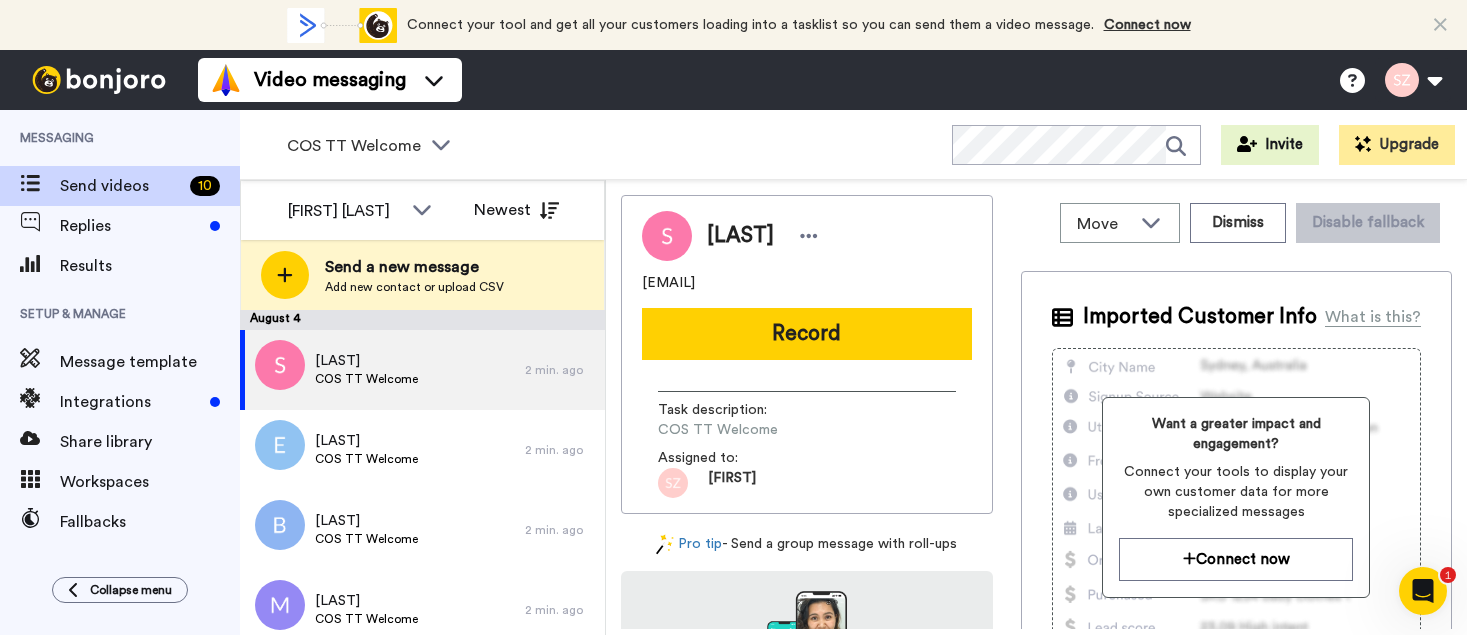 scroll, scrollTop: 0, scrollLeft: 0, axis: both 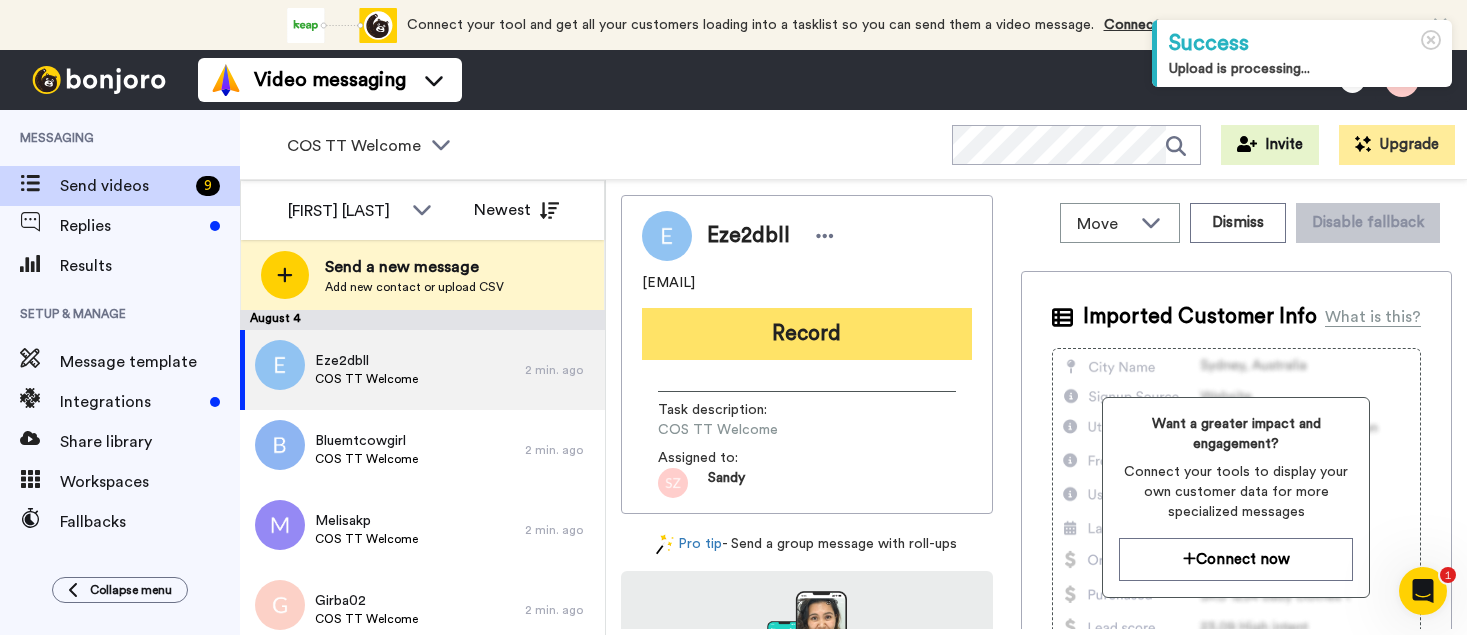 click on "Record" at bounding box center [807, 334] 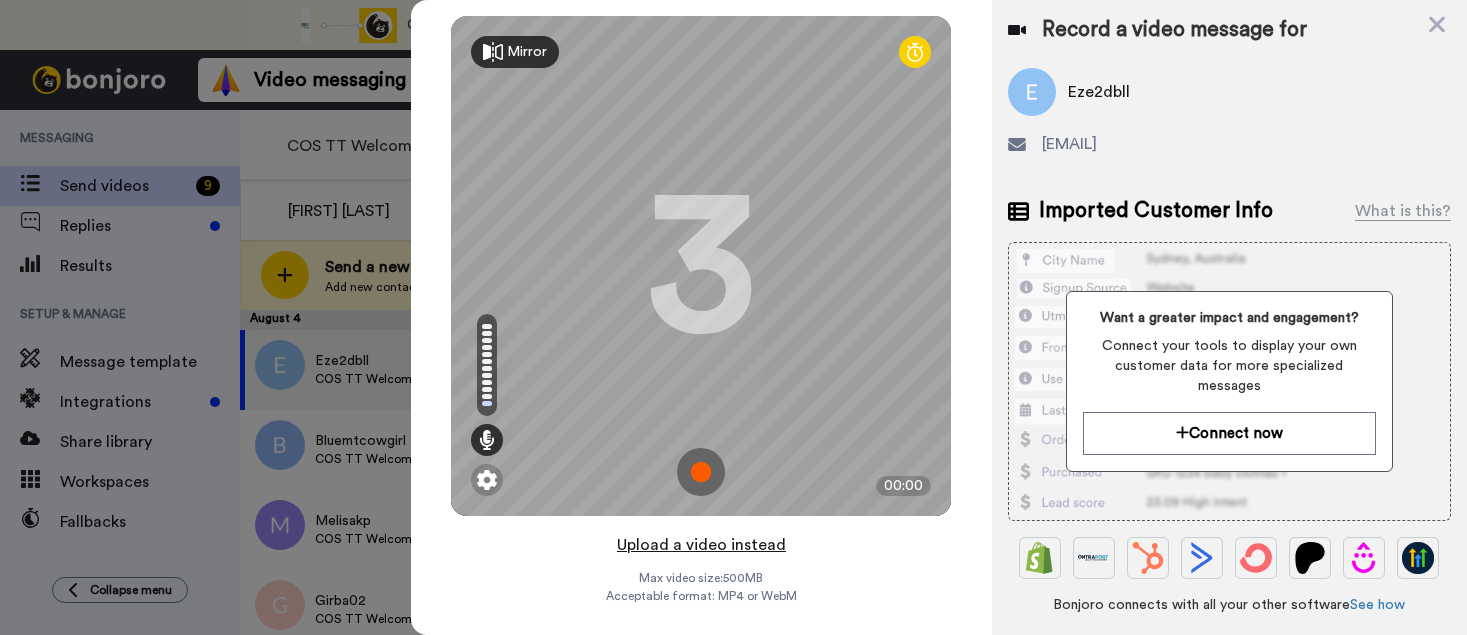 click on "Upload a video instead" at bounding box center (701, 545) 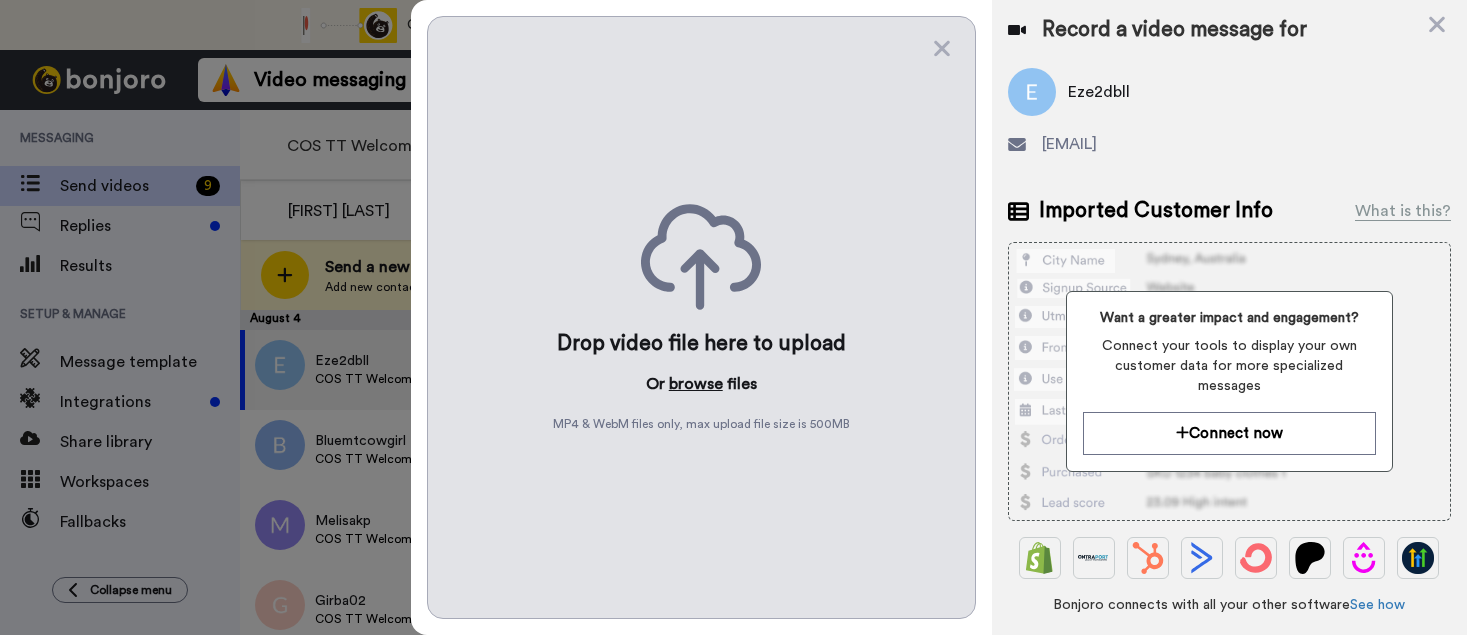 click on "browse" at bounding box center (696, 384) 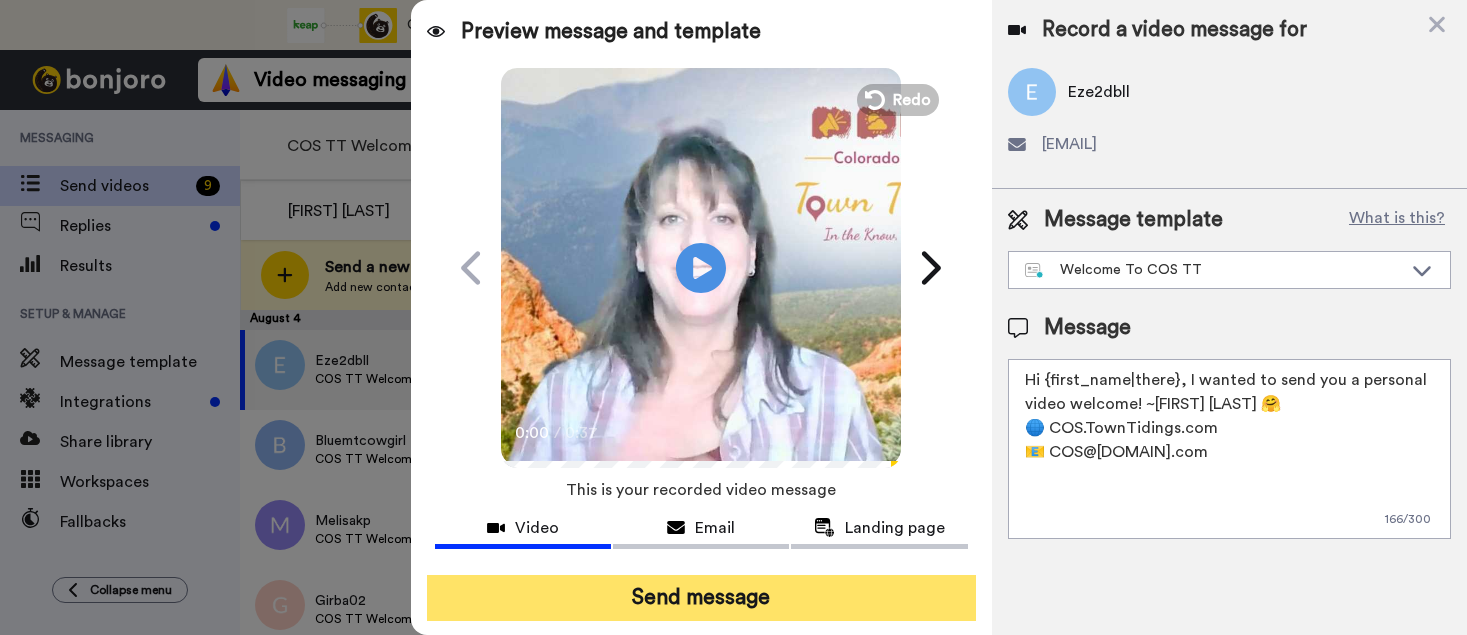 click on "Send message" at bounding box center [701, 598] 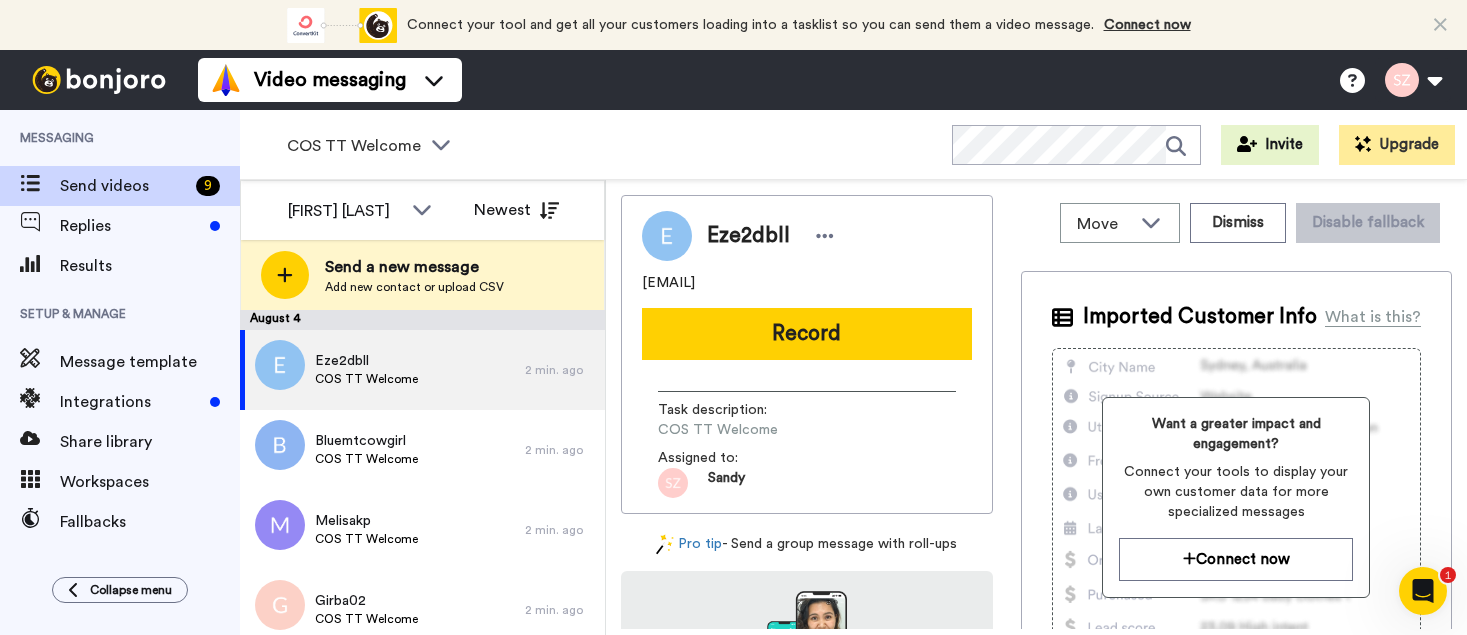 scroll, scrollTop: 0, scrollLeft: 0, axis: both 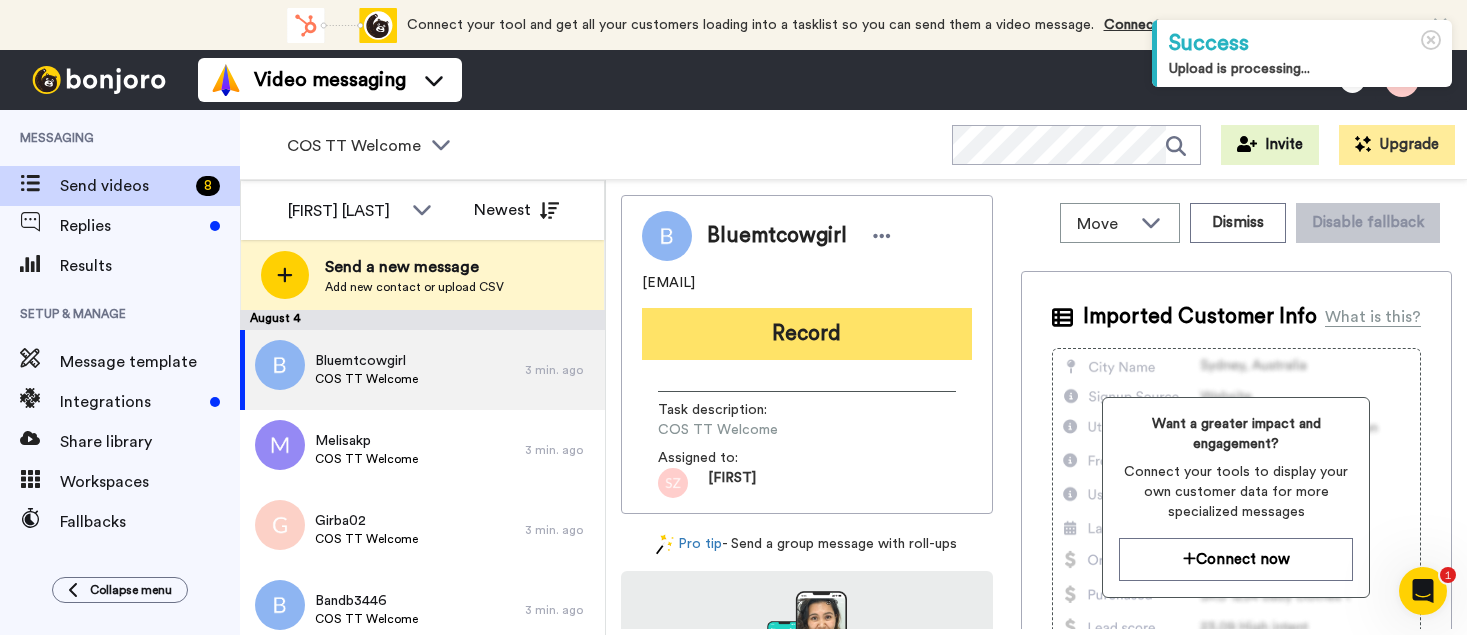 click on "Record" at bounding box center [807, 334] 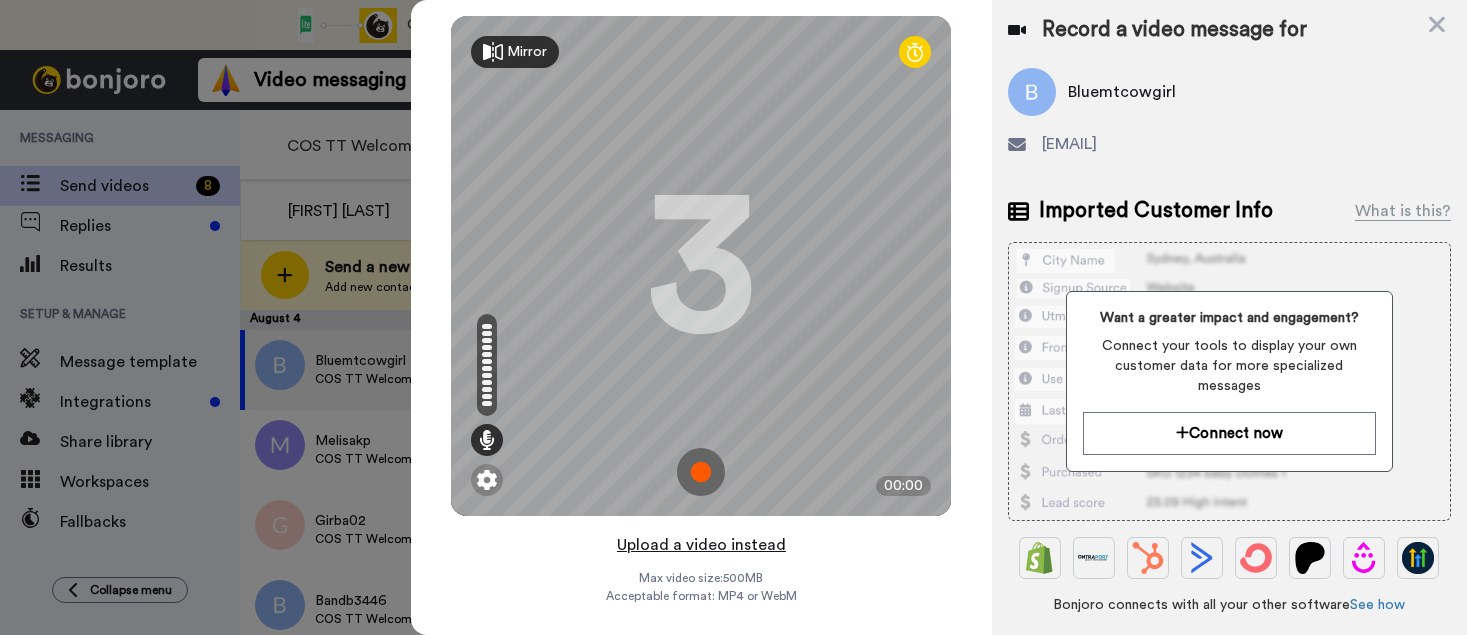 click on "Upload a video instead" at bounding box center (701, 545) 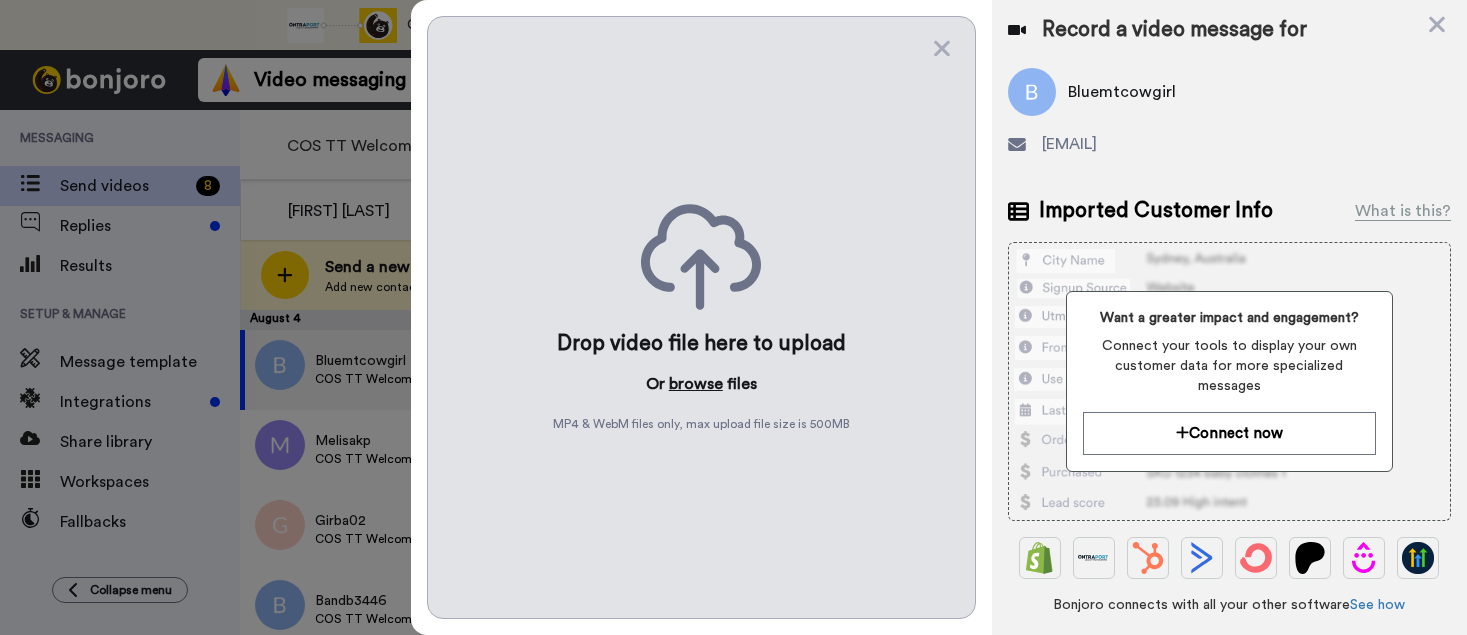 click on "browse" at bounding box center (696, 384) 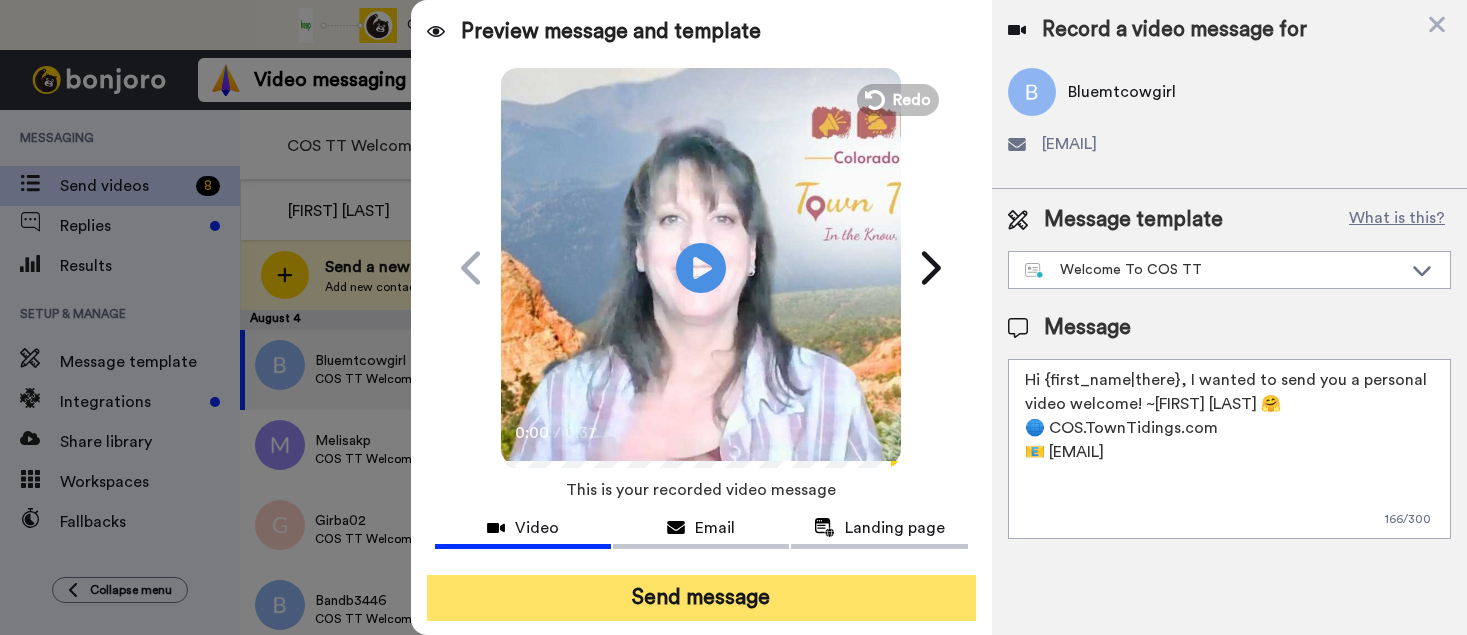 click on "Send message" at bounding box center (701, 598) 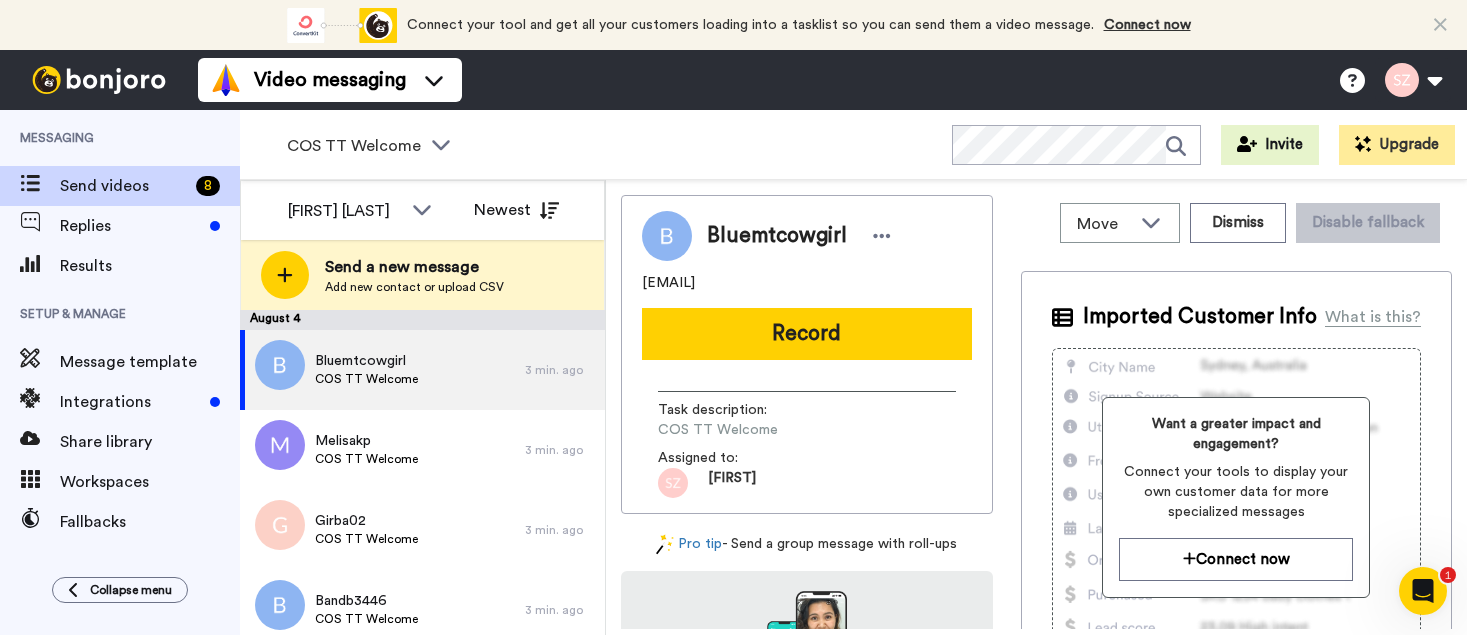 scroll, scrollTop: 0, scrollLeft: 0, axis: both 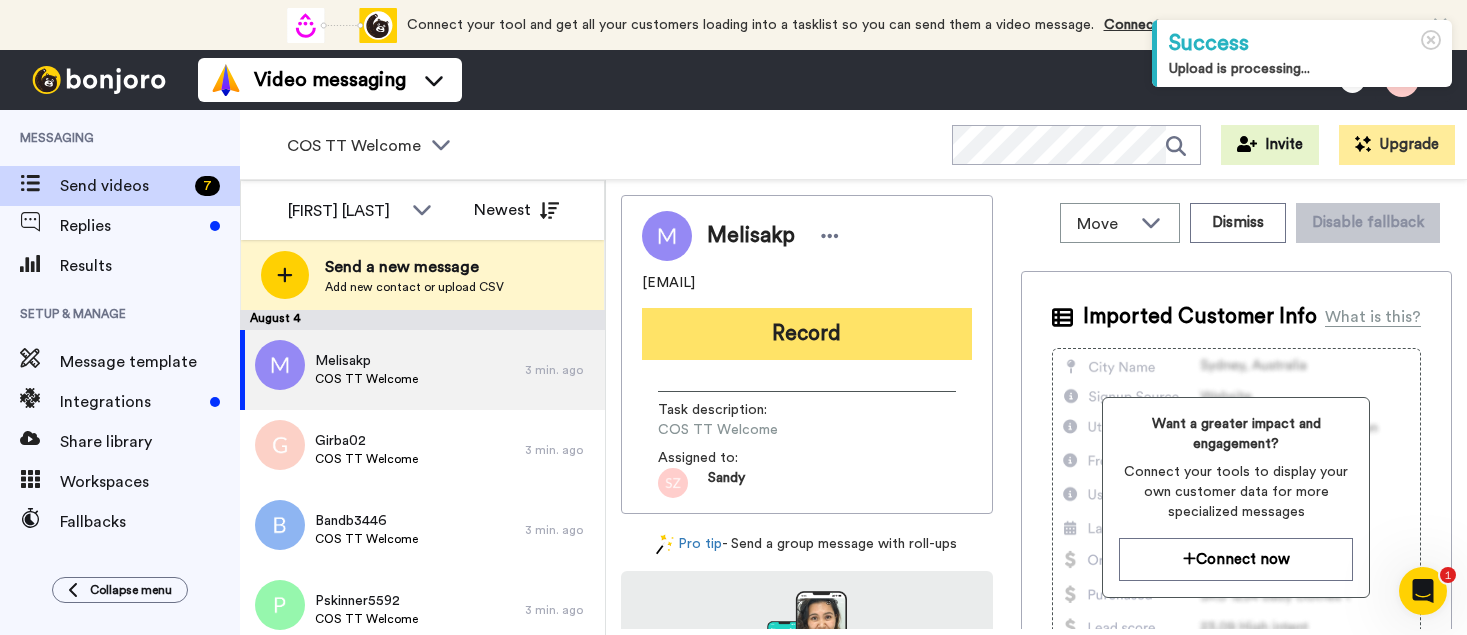 click on "Record" at bounding box center [807, 334] 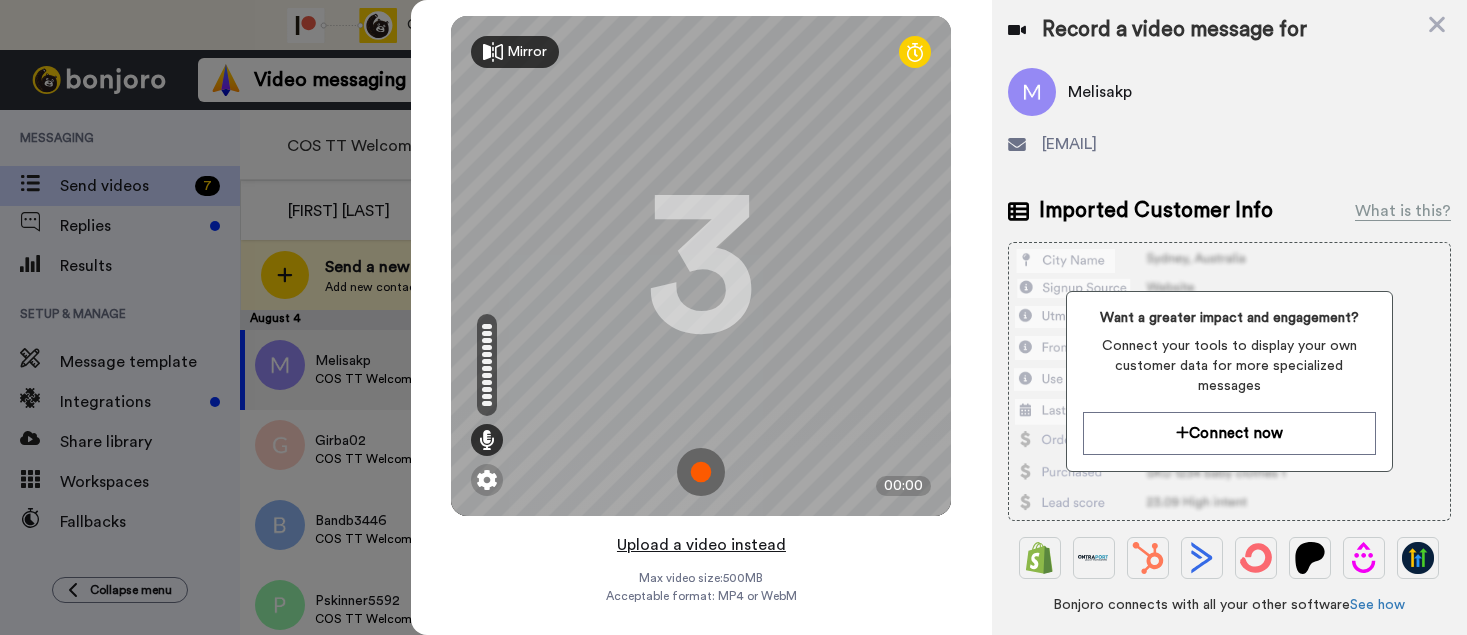 click on "Upload a video instead" at bounding box center (701, 545) 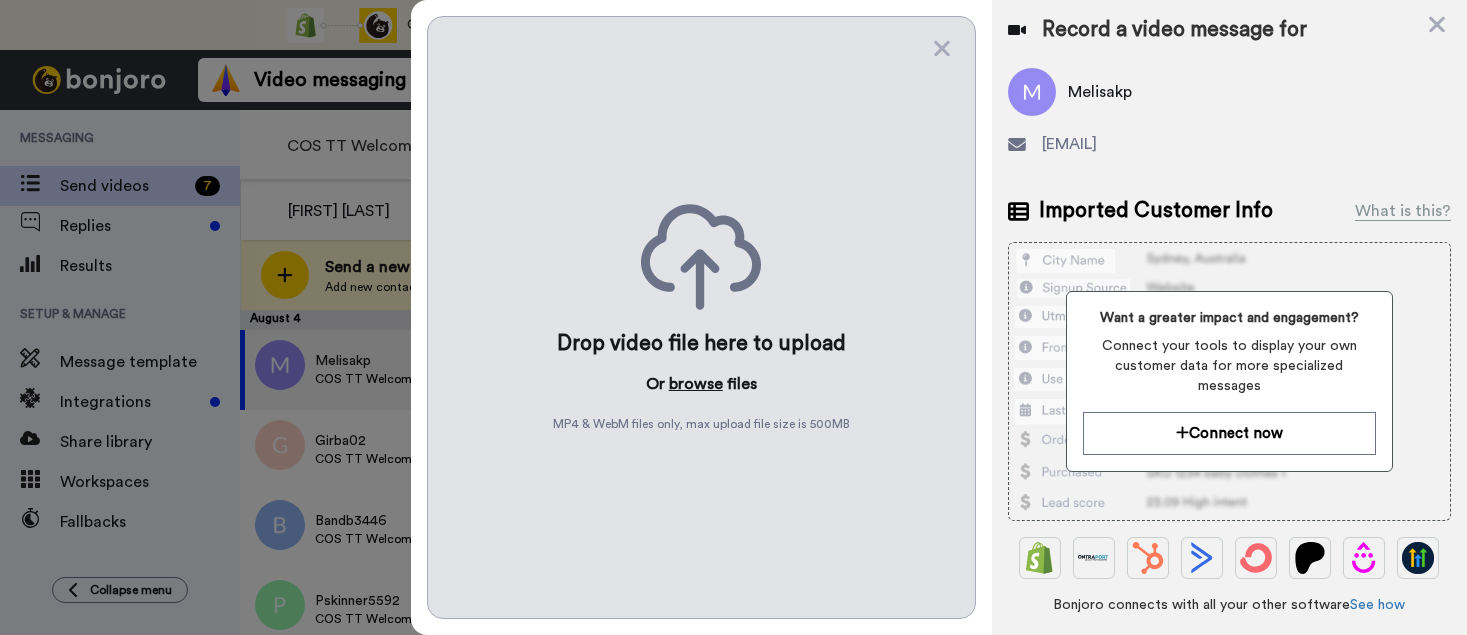 click on "browse" at bounding box center (696, 384) 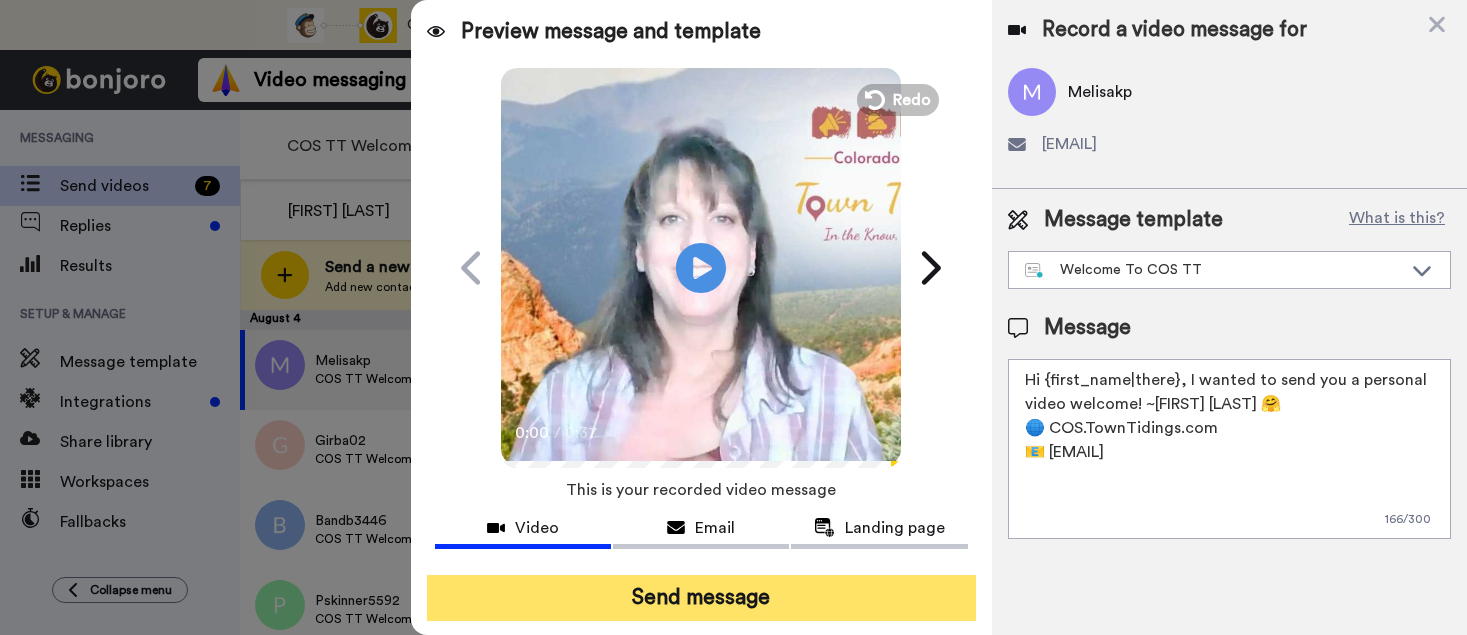 click on "Send message" at bounding box center (701, 598) 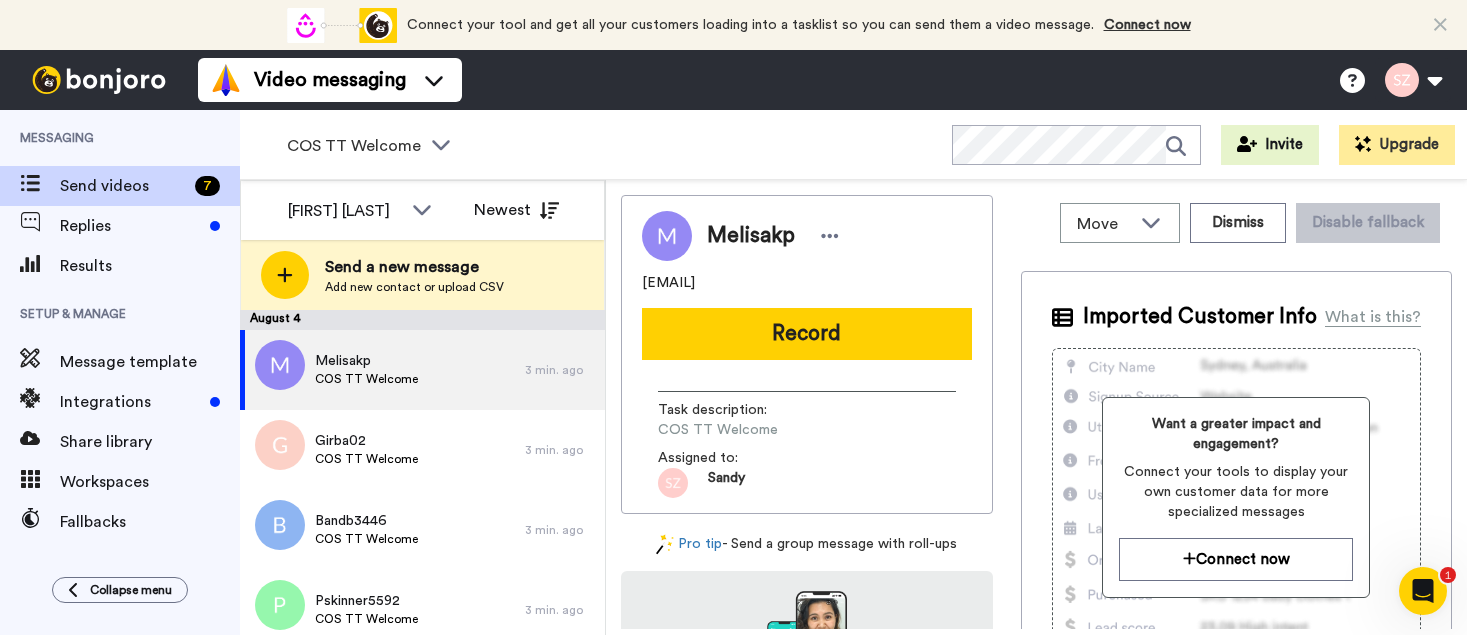 scroll, scrollTop: 0, scrollLeft: 0, axis: both 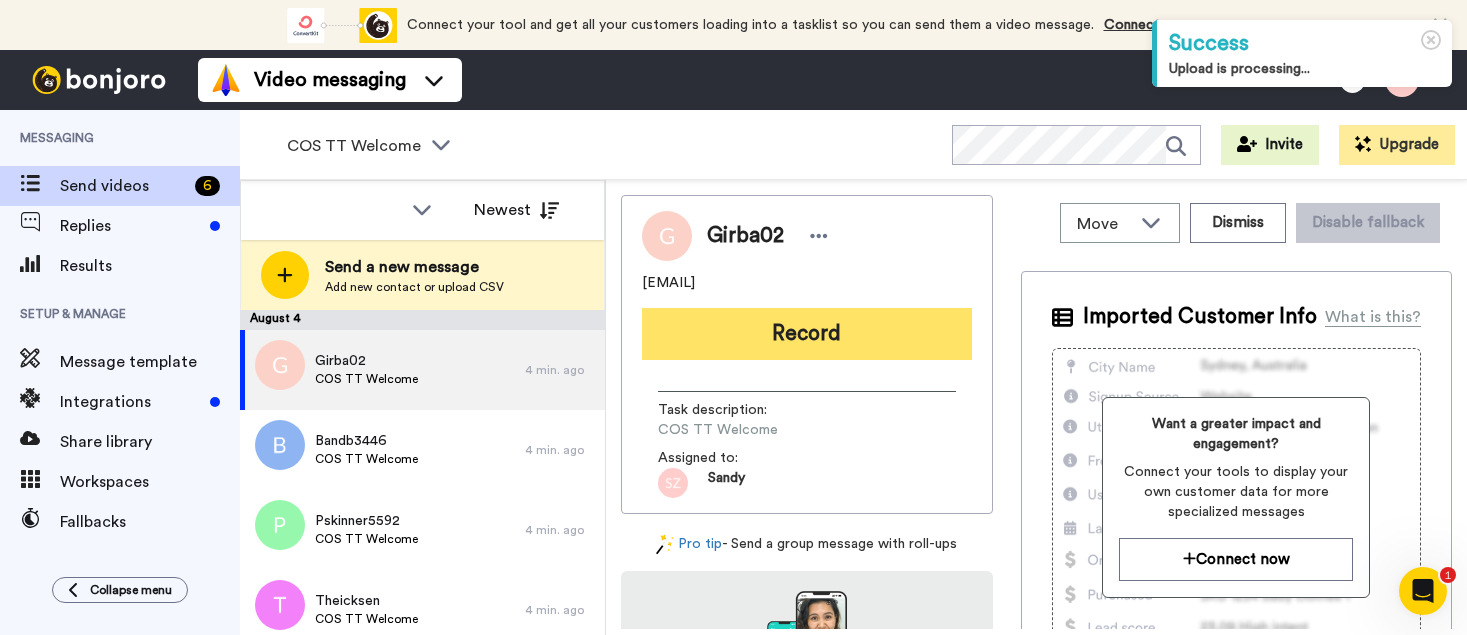 click on "Record" at bounding box center (807, 334) 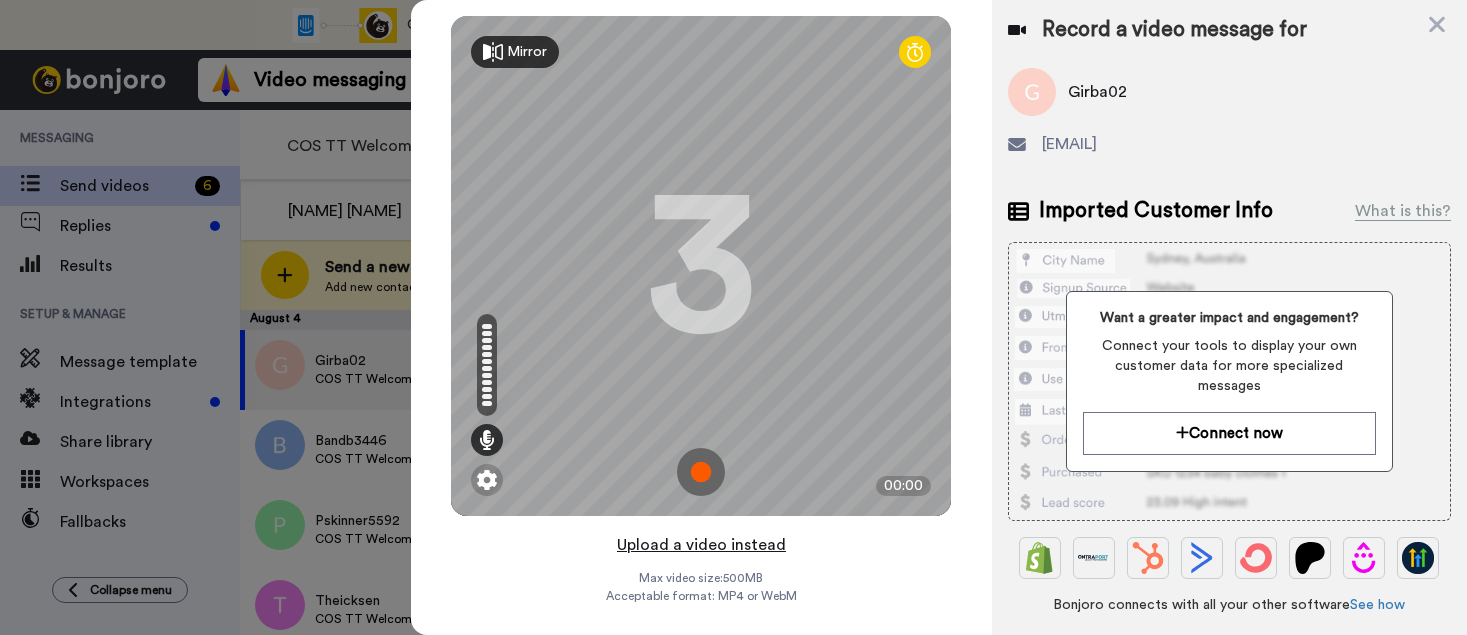 click on "Upload a video instead" at bounding box center [701, 545] 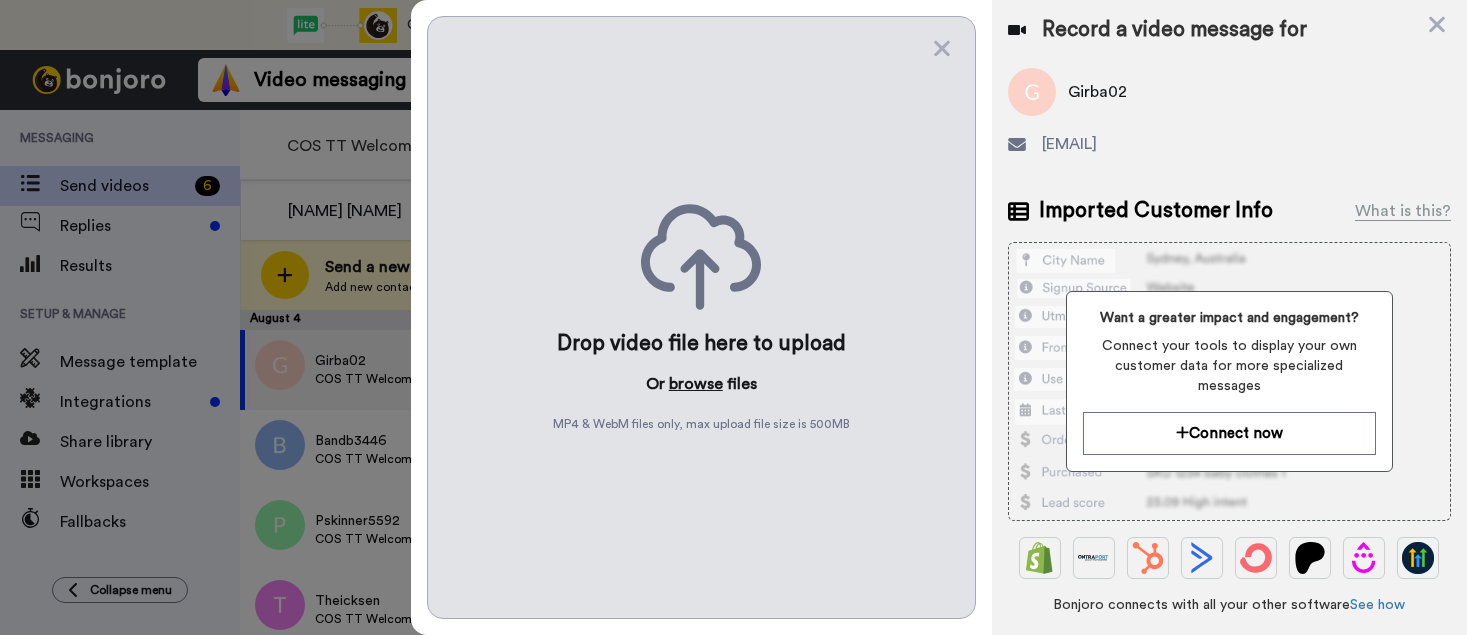 click on "browse" at bounding box center (696, 384) 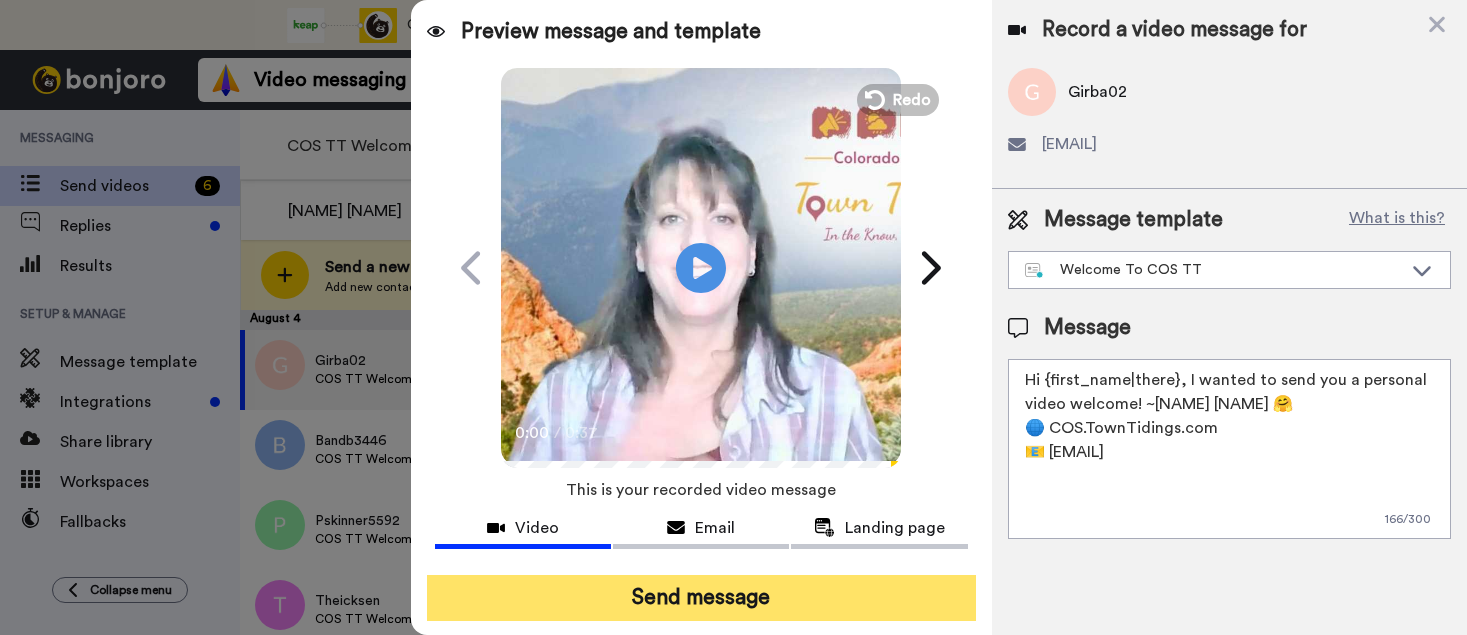 click on "Send message" at bounding box center [701, 598] 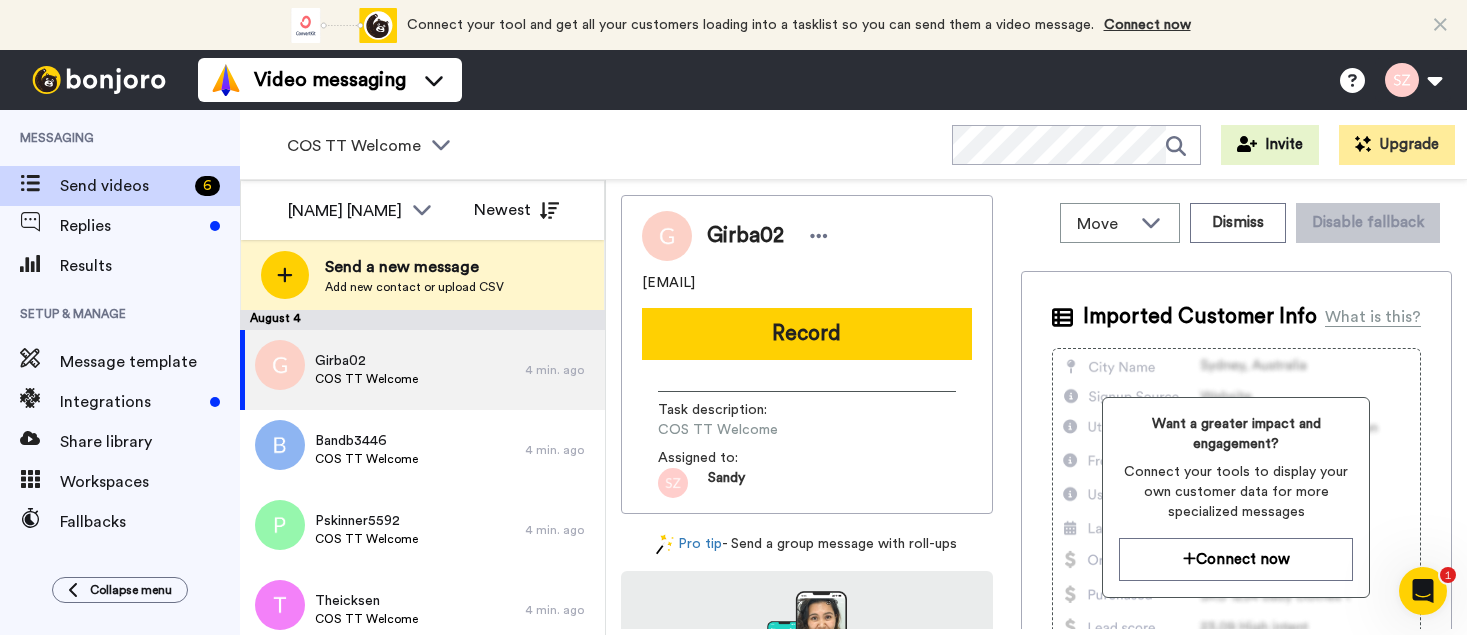 scroll, scrollTop: 0, scrollLeft: 0, axis: both 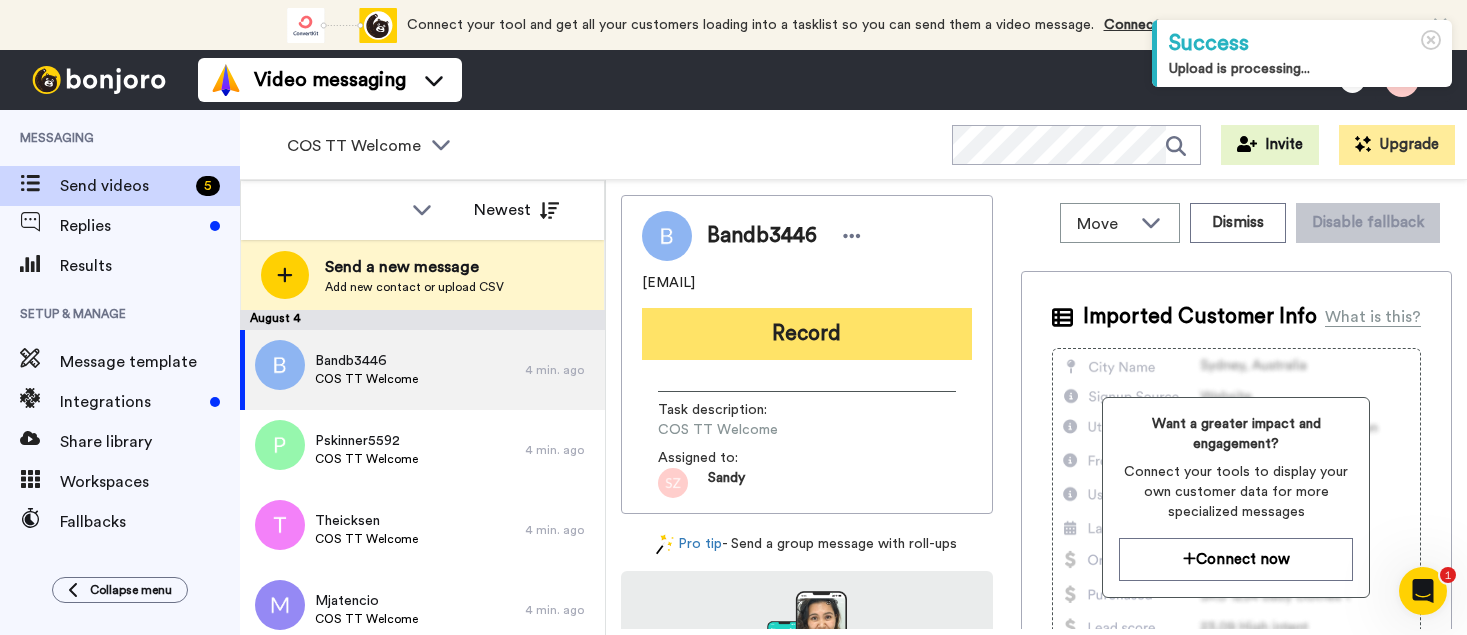 click on "Record" at bounding box center [807, 334] 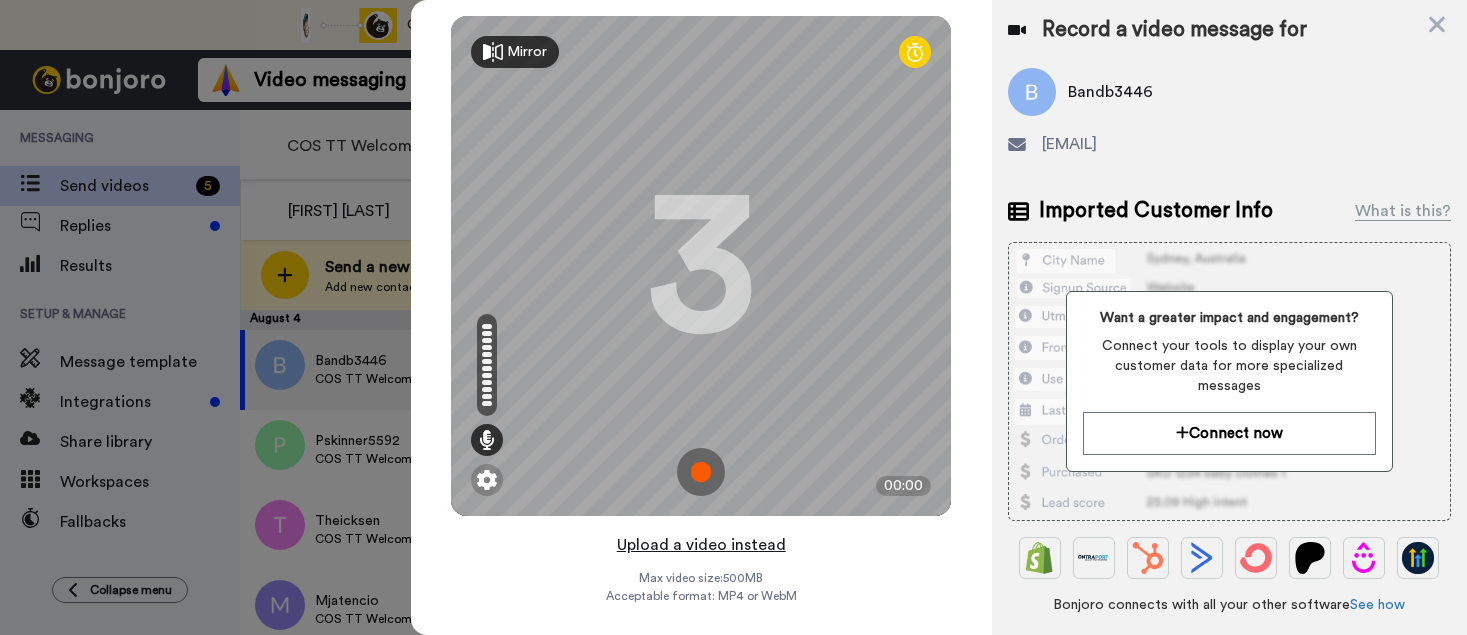 click on "Upload a video instead" at bounding box center (701, 545) 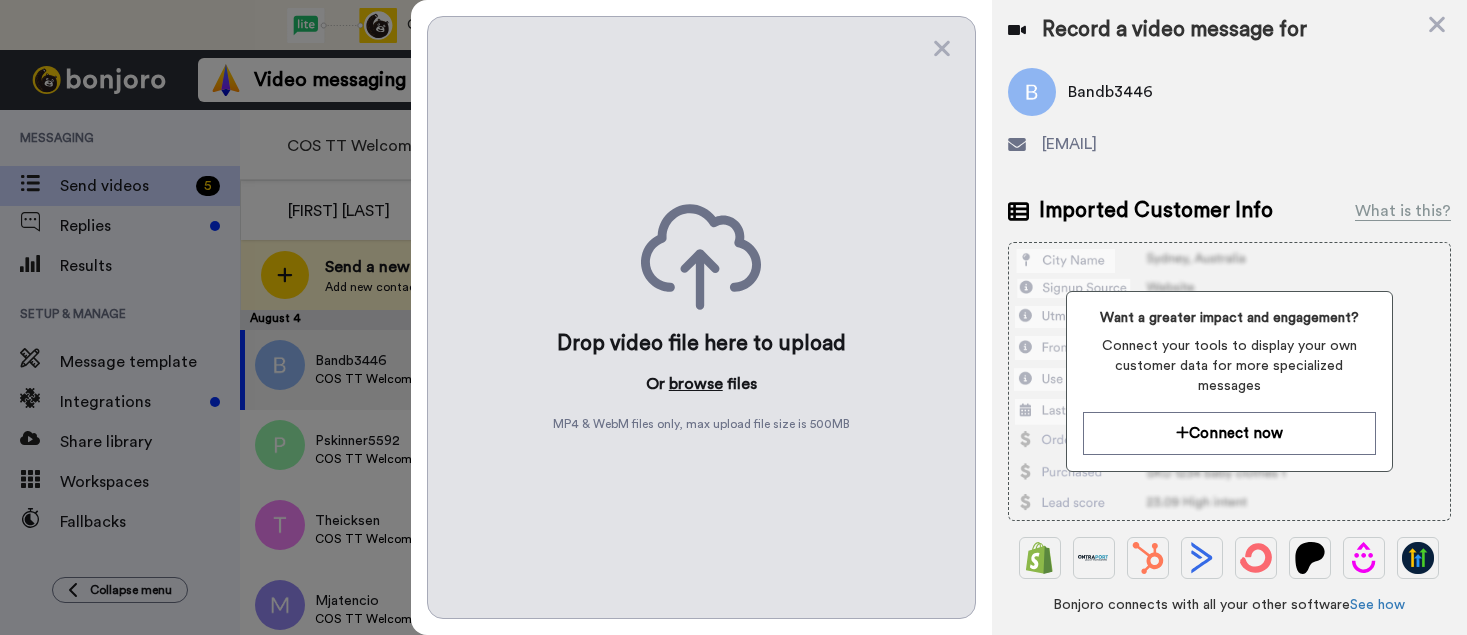 click on "browse" at bounding box center [696, 384] 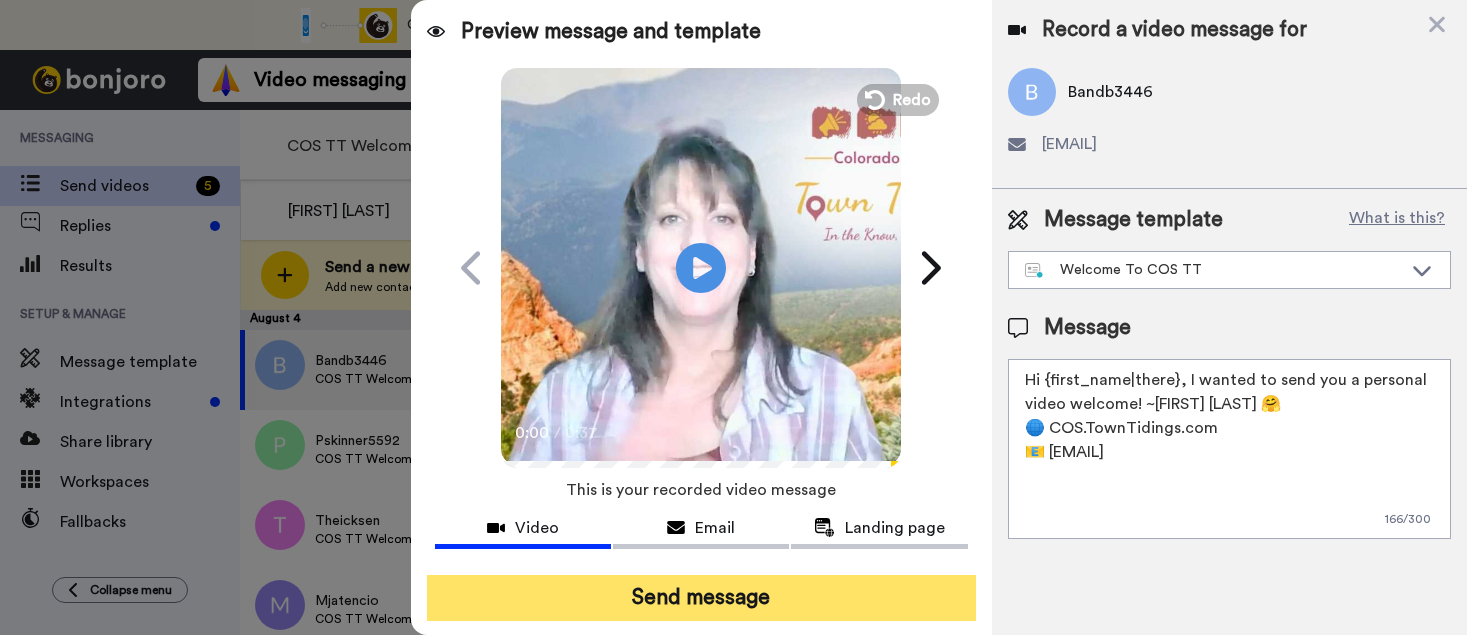 click on "Send message" at bounding box center (701, 598) 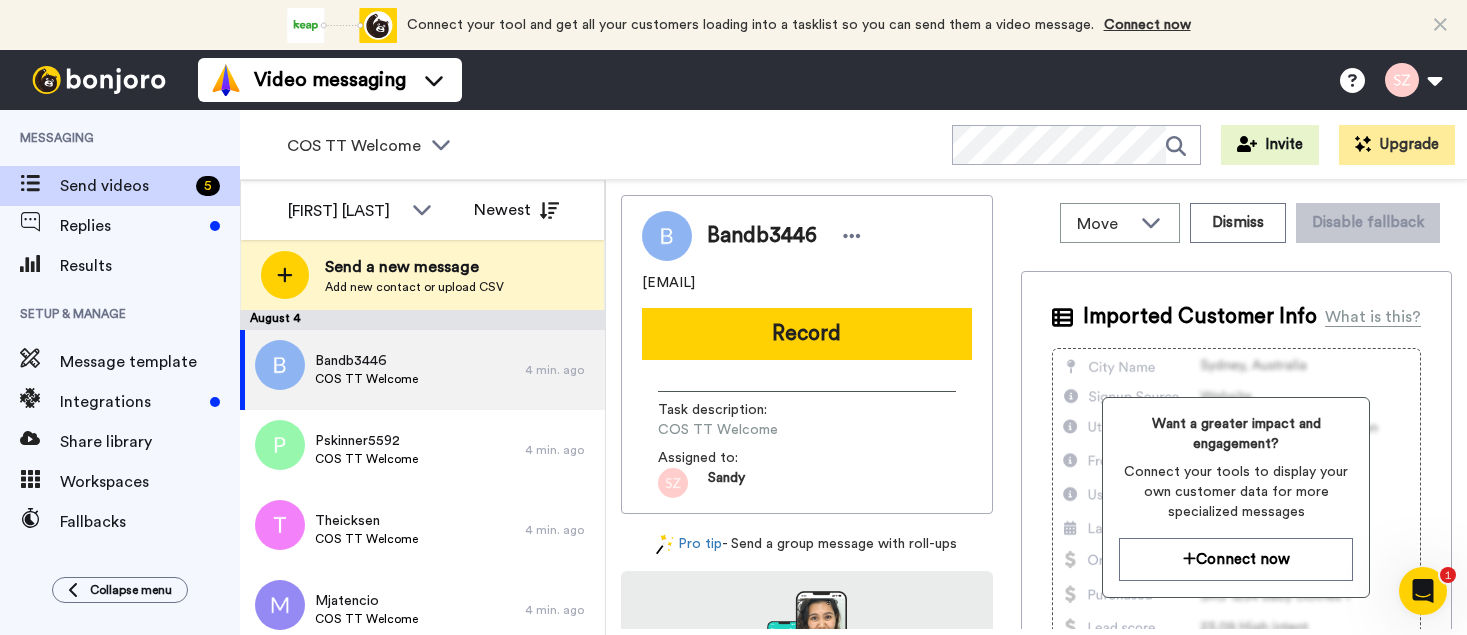 scroll, scrollTop: 0, scrollLeft: 0, axis: both 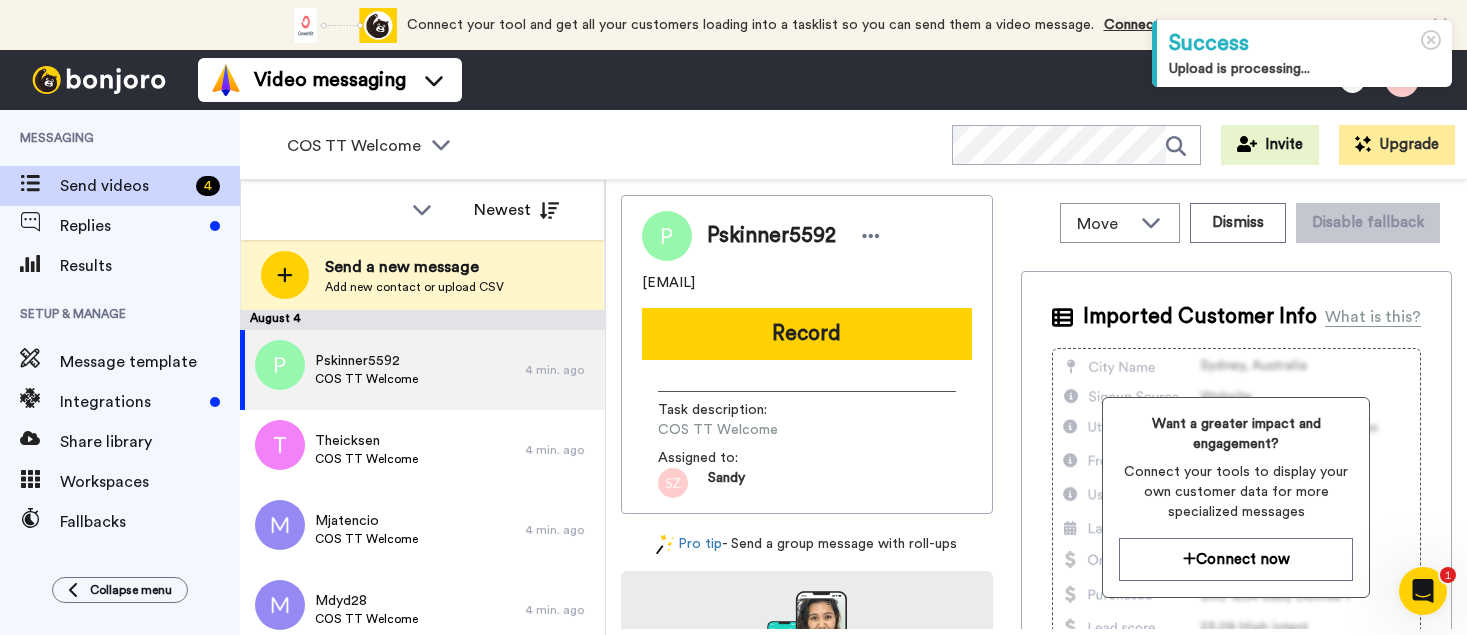 click on "Record" at bounding box center [807, 334] 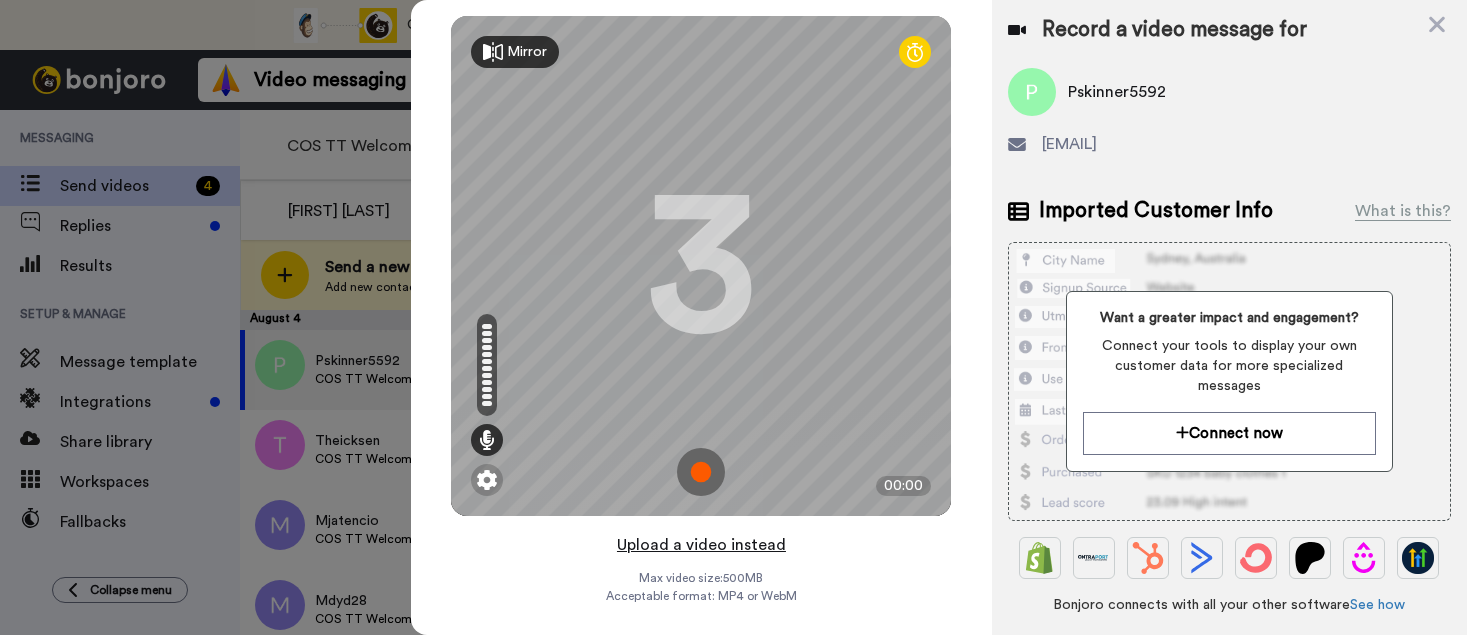 click on "Upload a video instead" at bounding box center (701, 545) 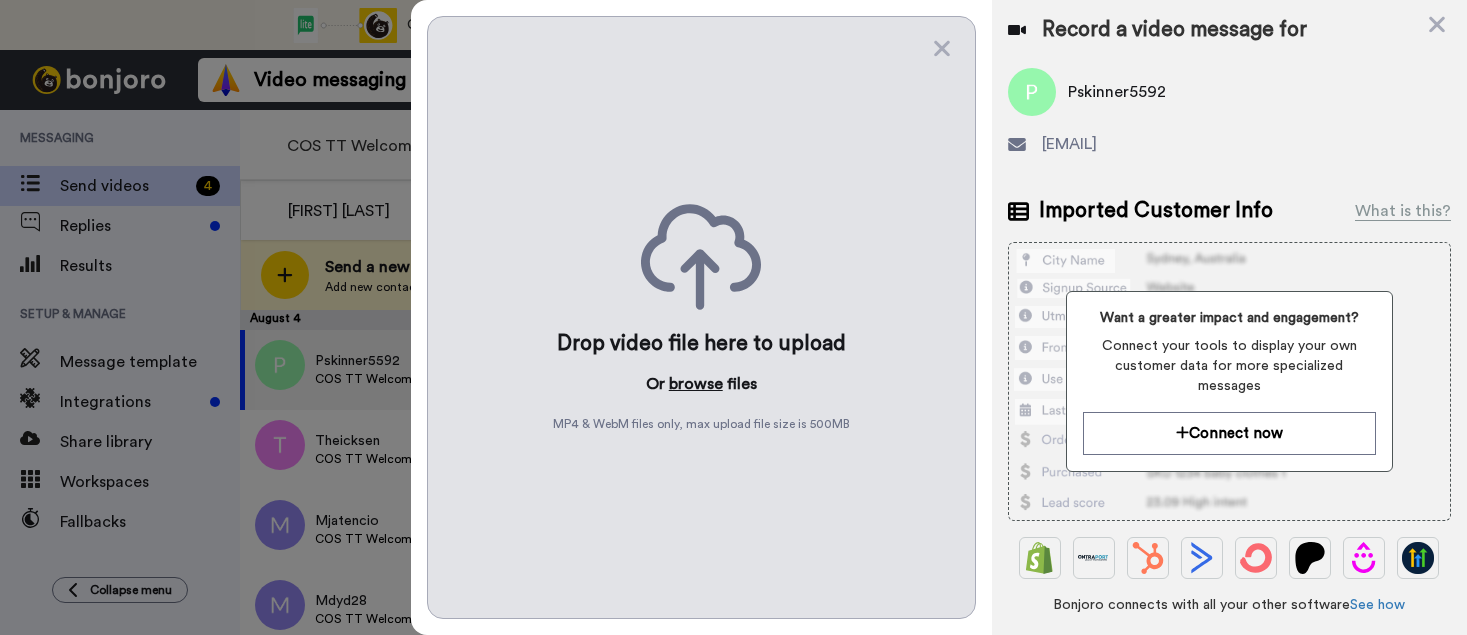 click on "browse" at bounding box center (696, 384) 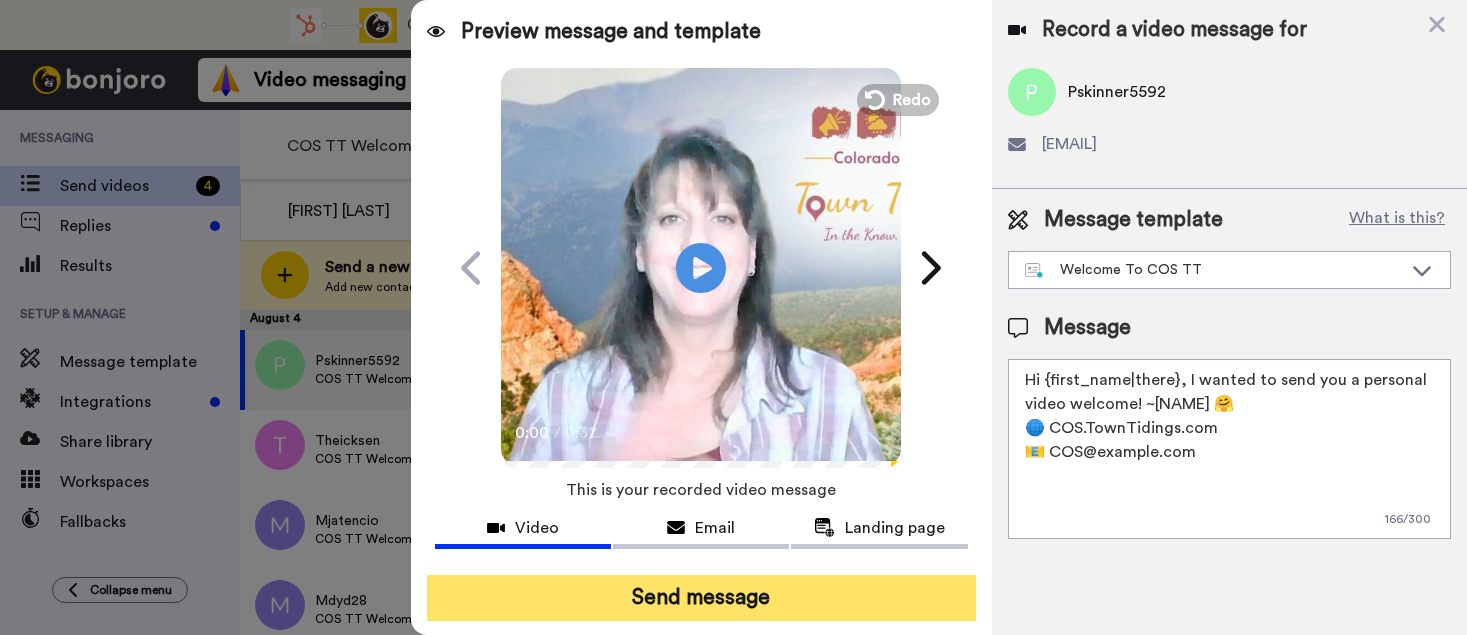 click on "Send message" at bounding box center [701, 598] 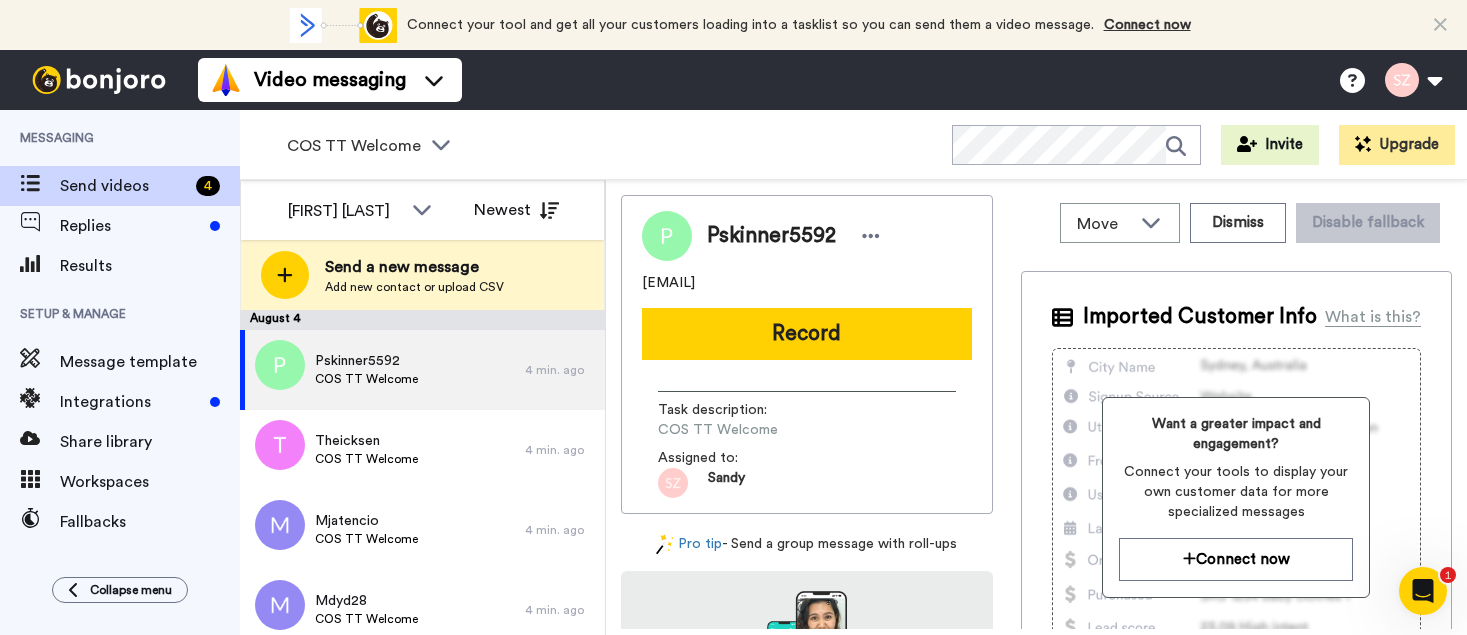 scroll, scrollTop: 0, scrollLeft: 0, axis: both 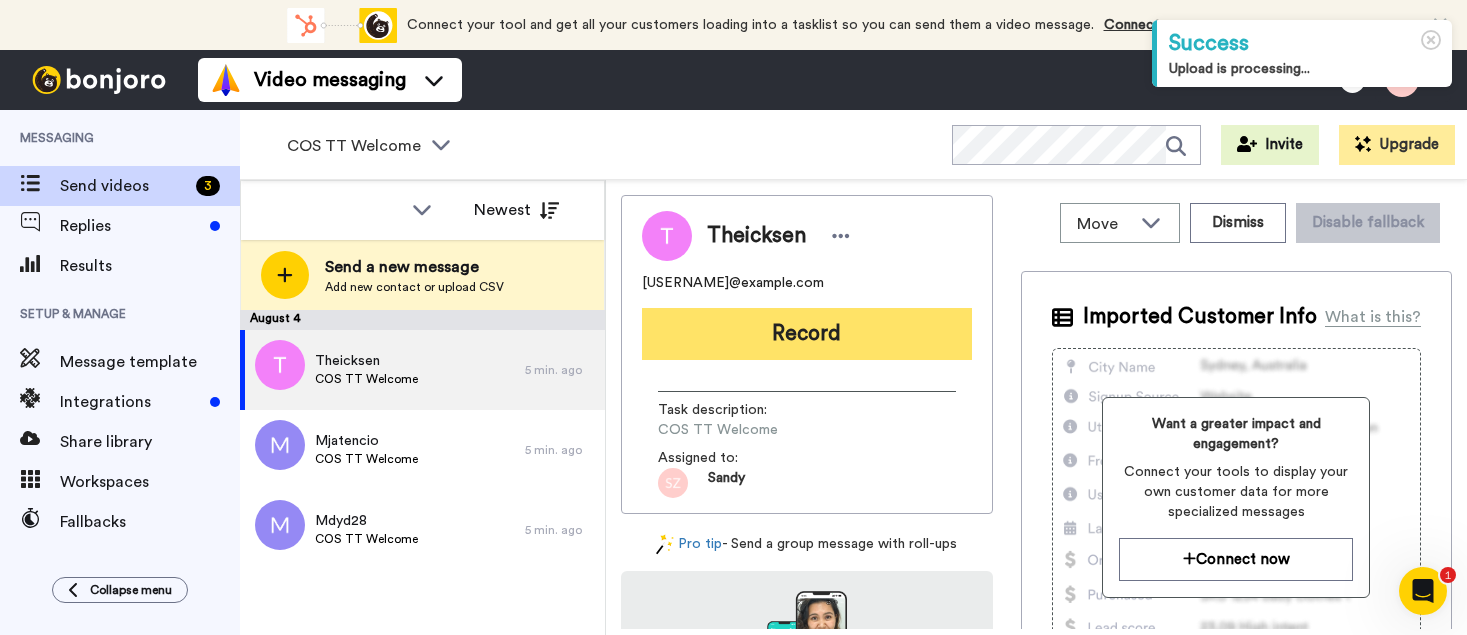 click on "Record" at bounding box center [807, 334] 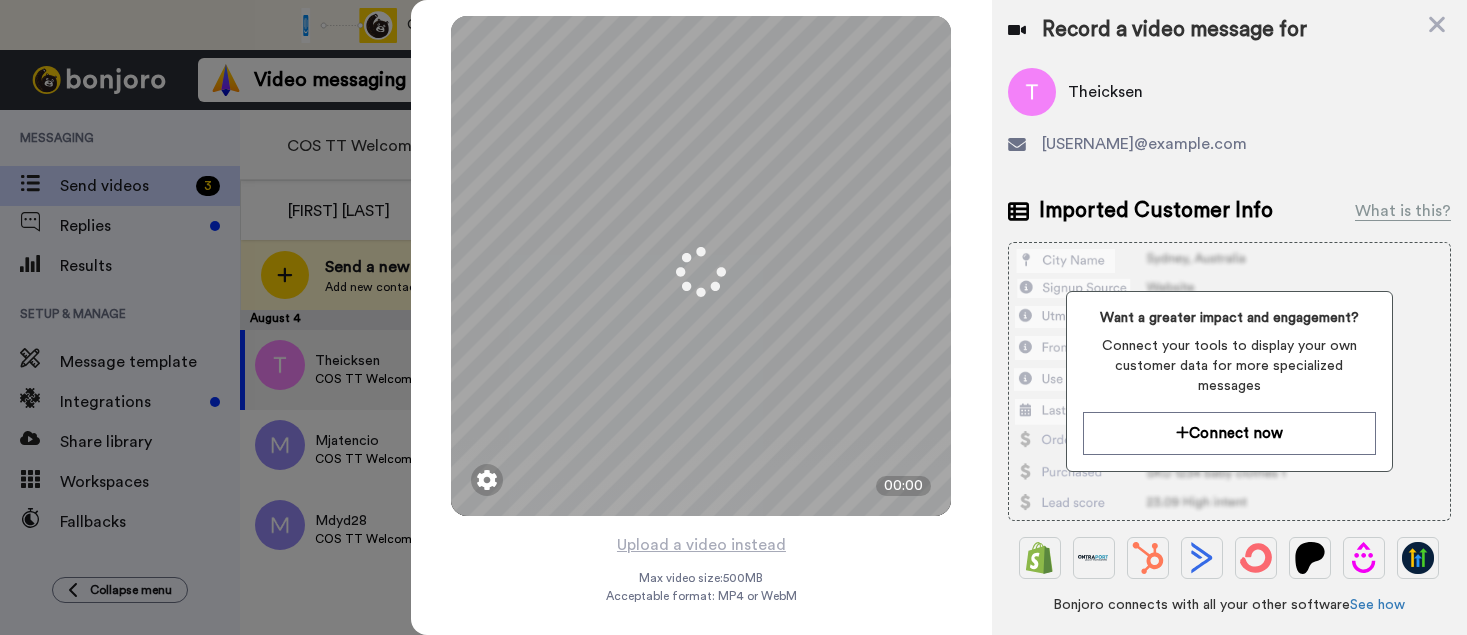 click on "Upload a video instead" at bounding box center [701, 545] 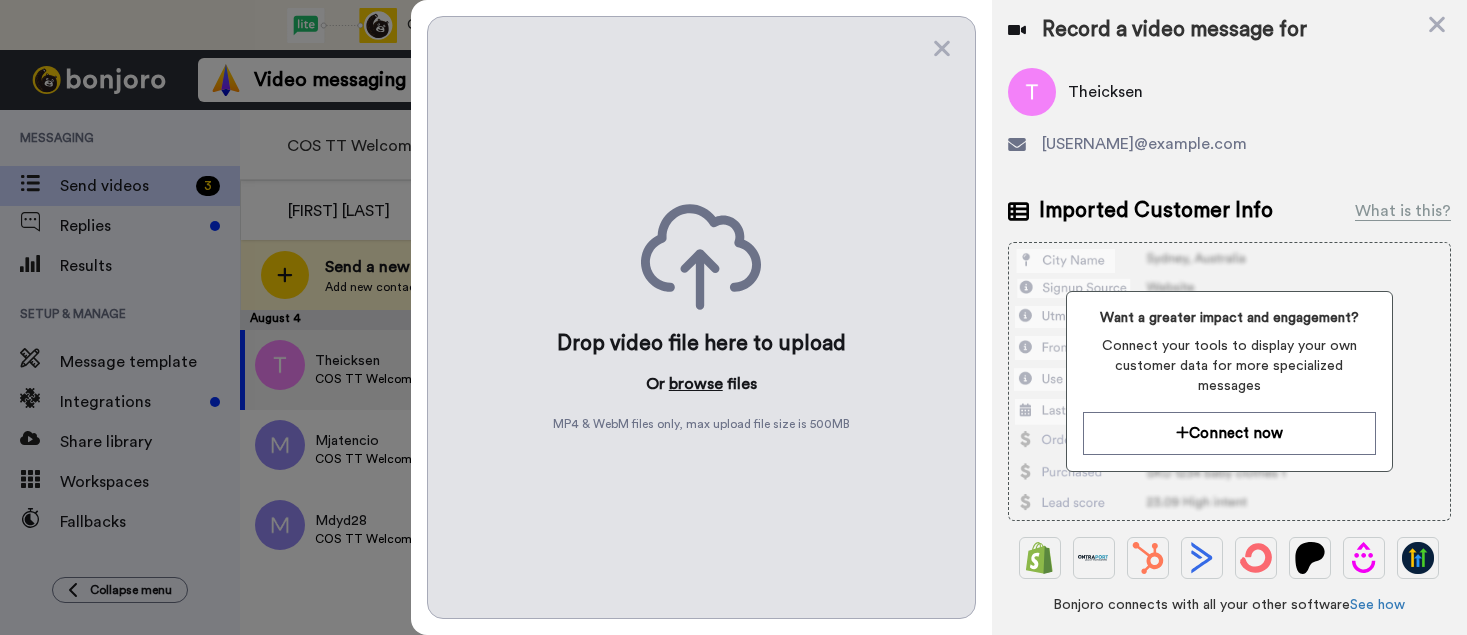 click on "browse" at bounding box center [696, 384] 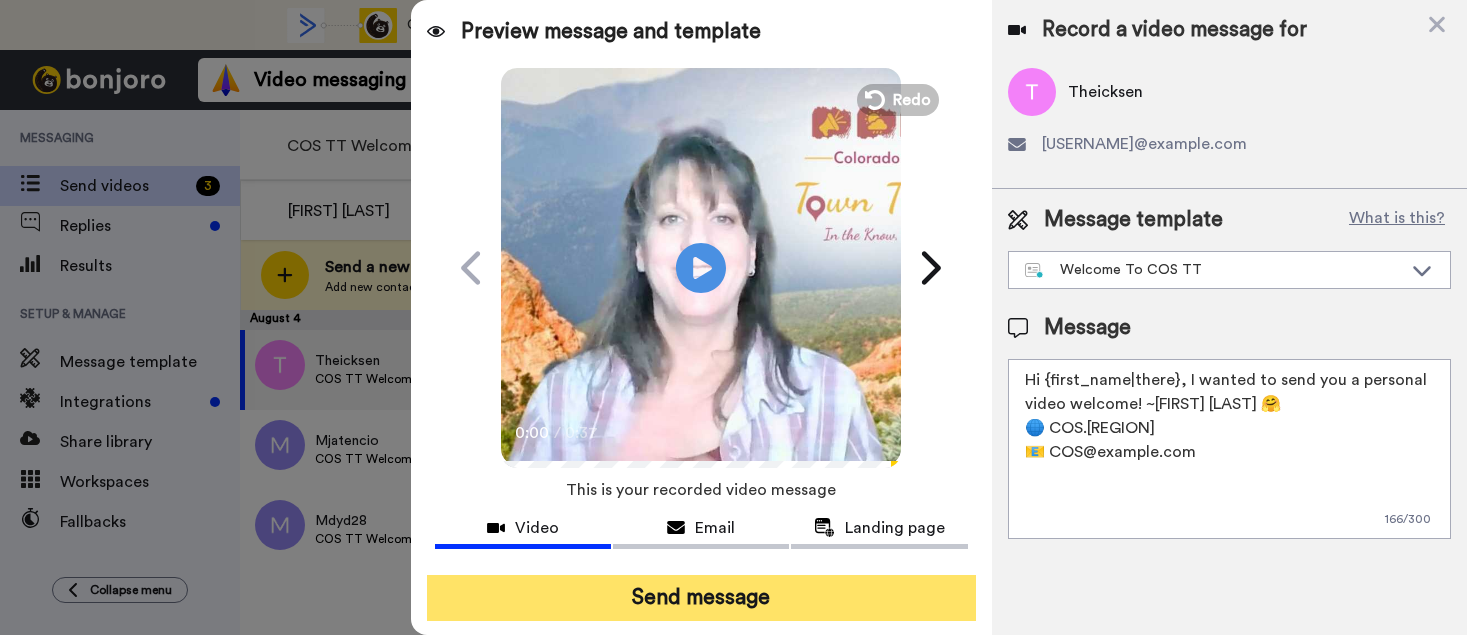 click on "Send message" at bounding box center (701, 598) 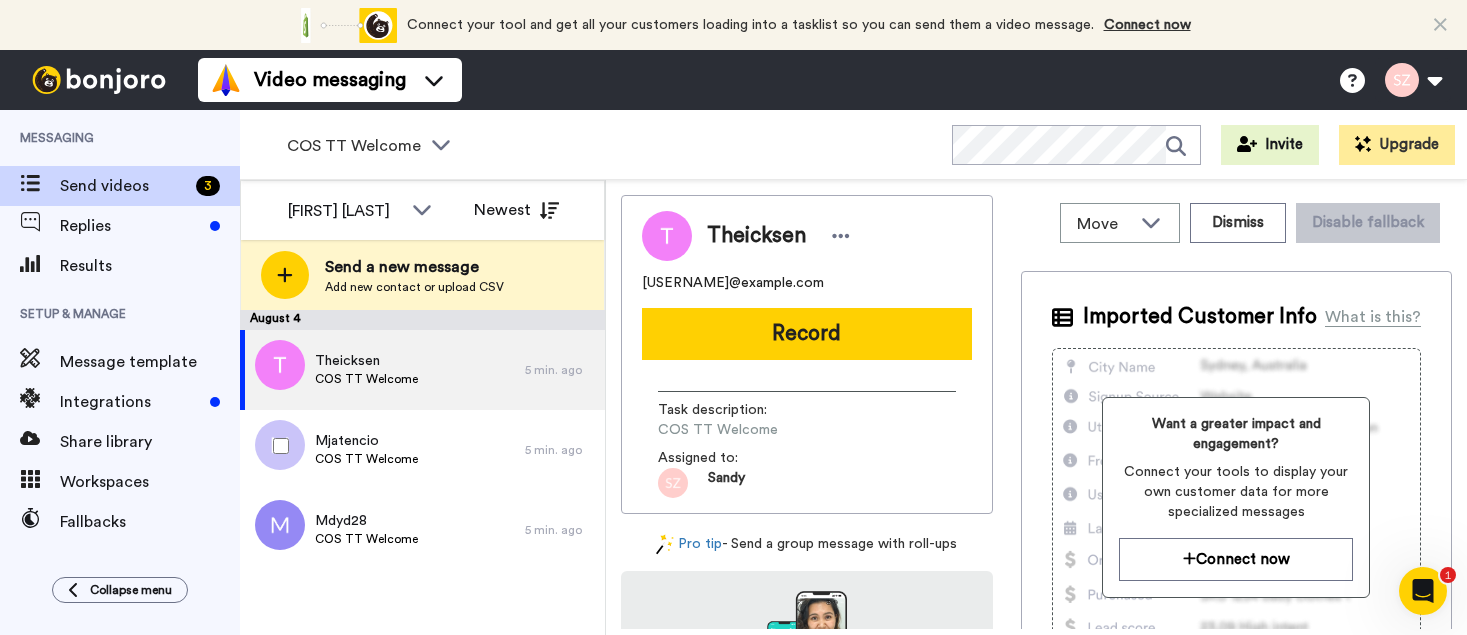 scroll, scrollTop: 0, scrollLeft: 0, axis: both 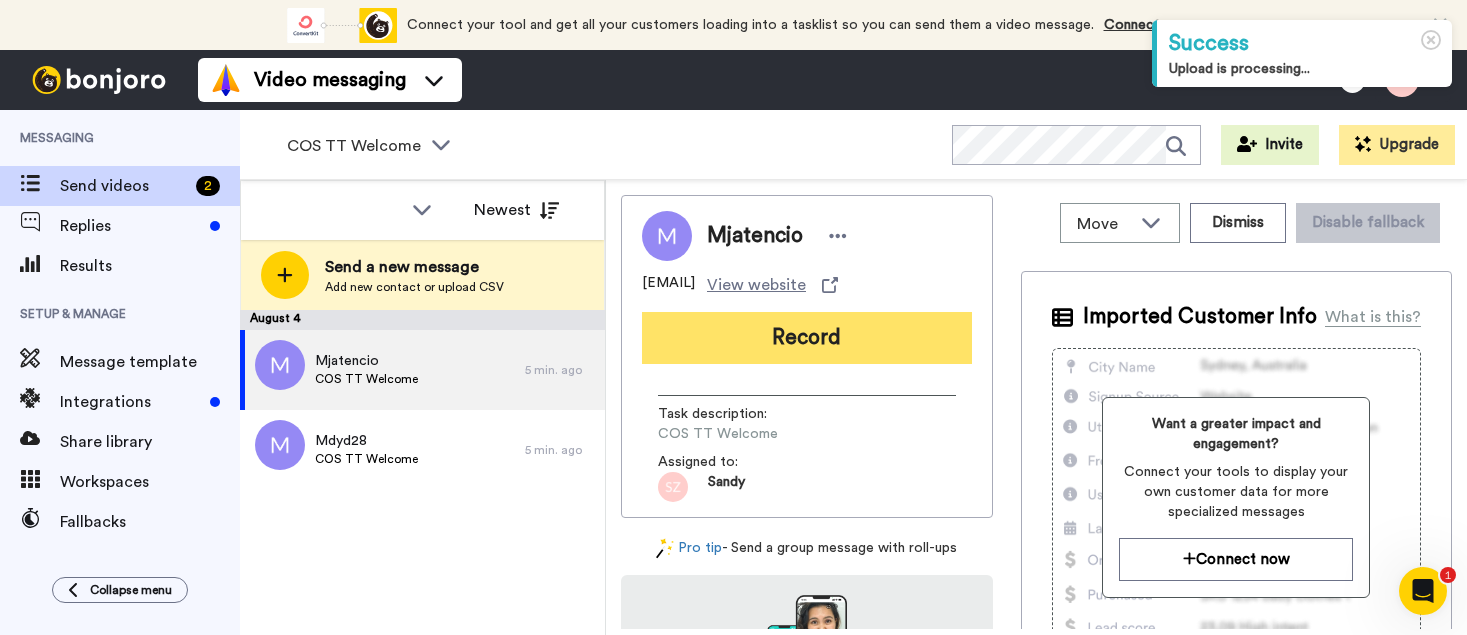 click on "Record" at bounding box center [807, 338] 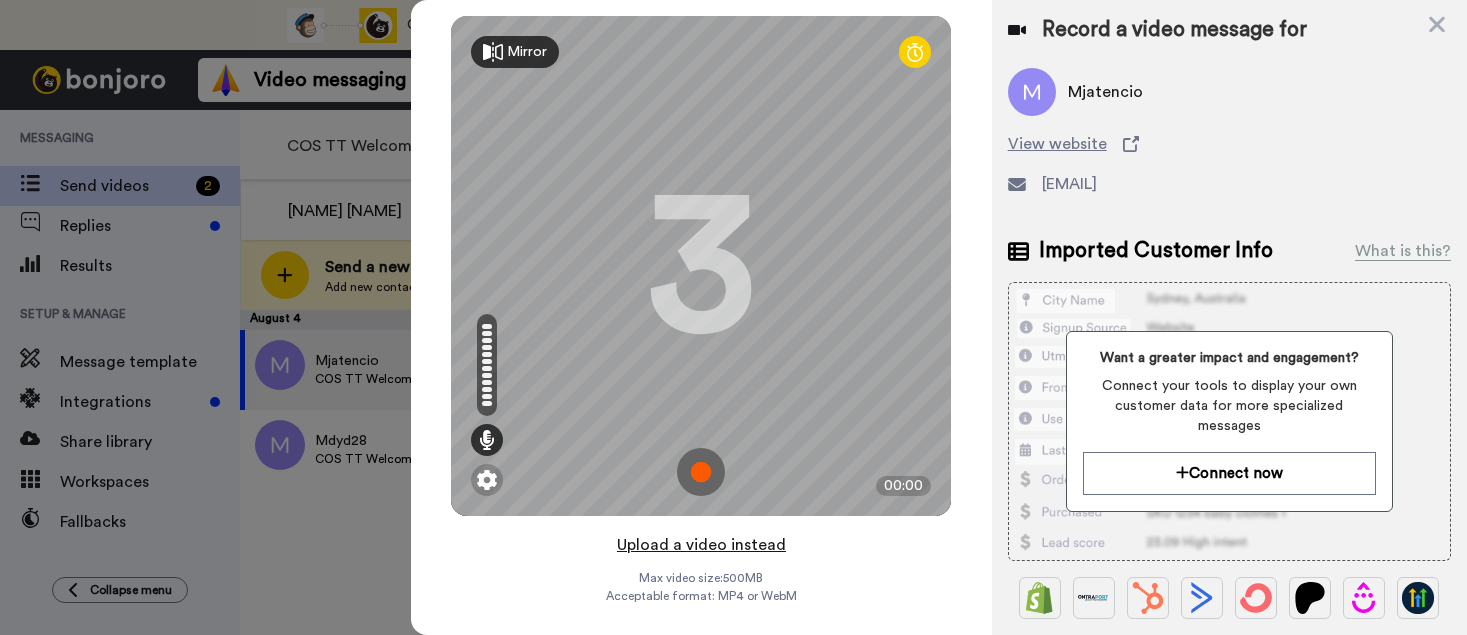 click on "Upload a video instead" at bounding box center [701, 545] 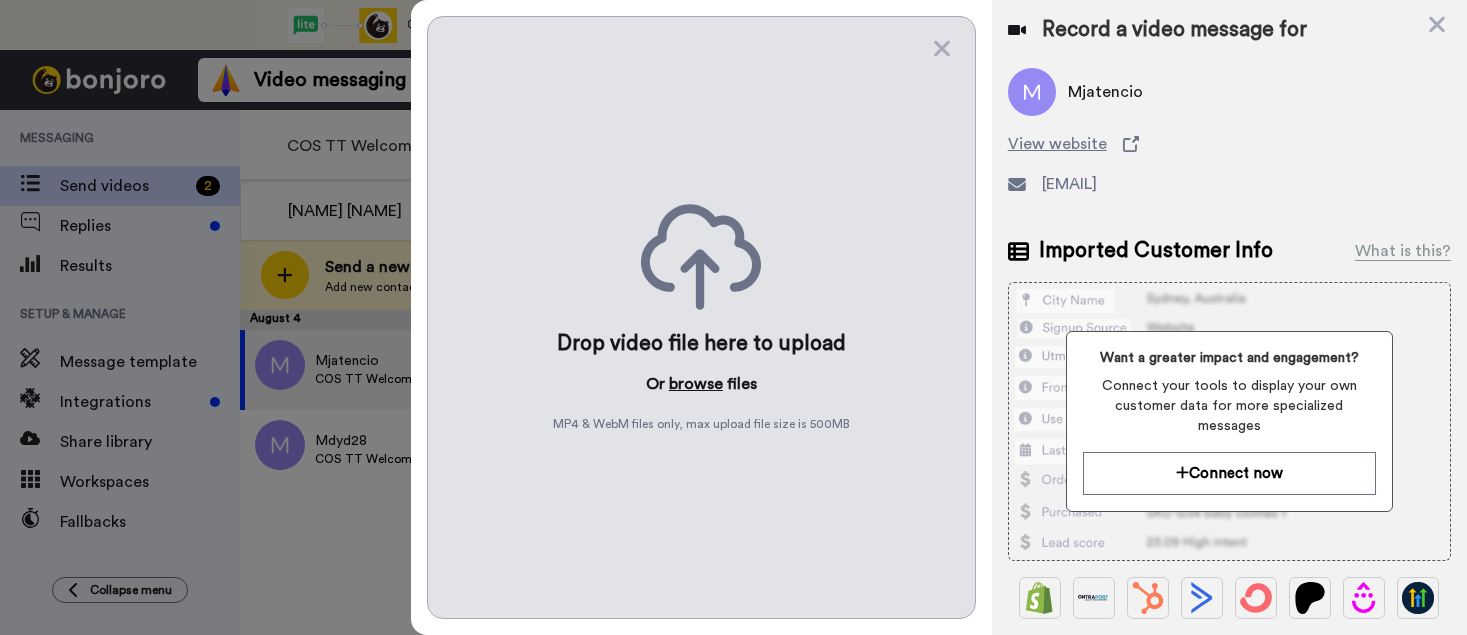 click on "browse" at bounding box center [696, 384] 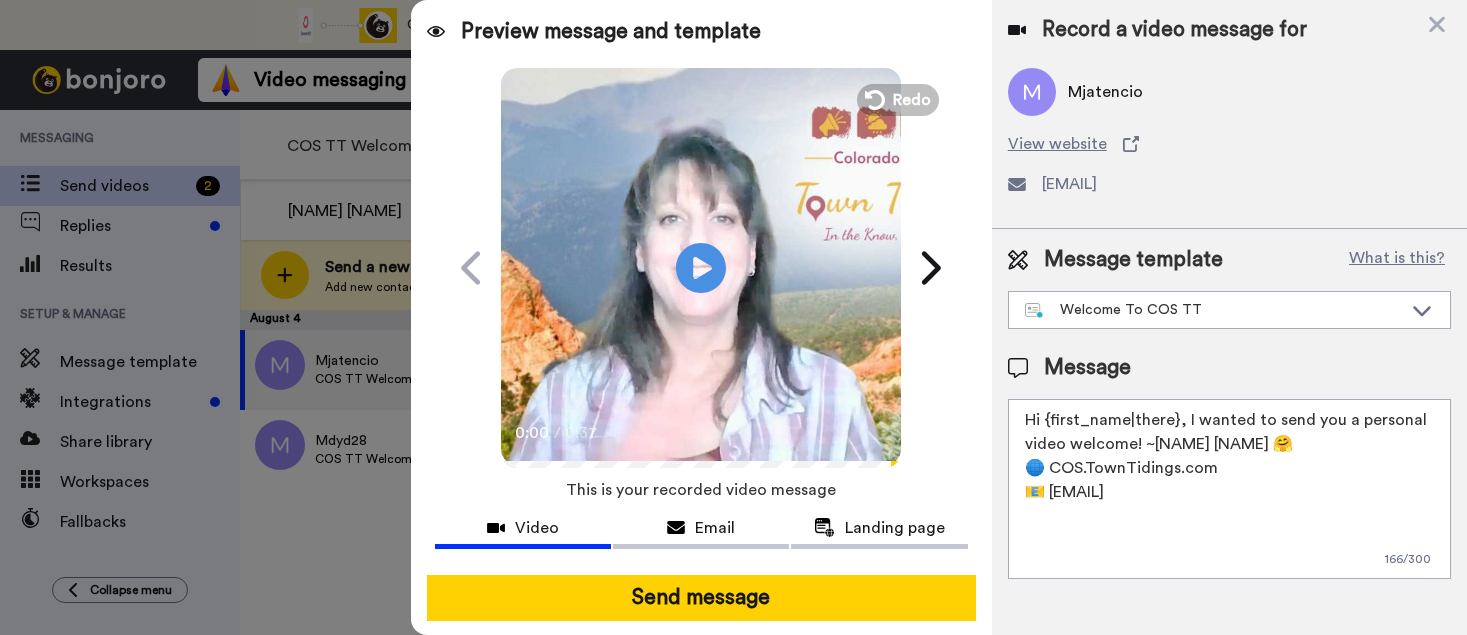 drag, startPoint x: 644, startPoint y: 587, endPoint x: 647, endPoint y: 574, distance: 13.341664 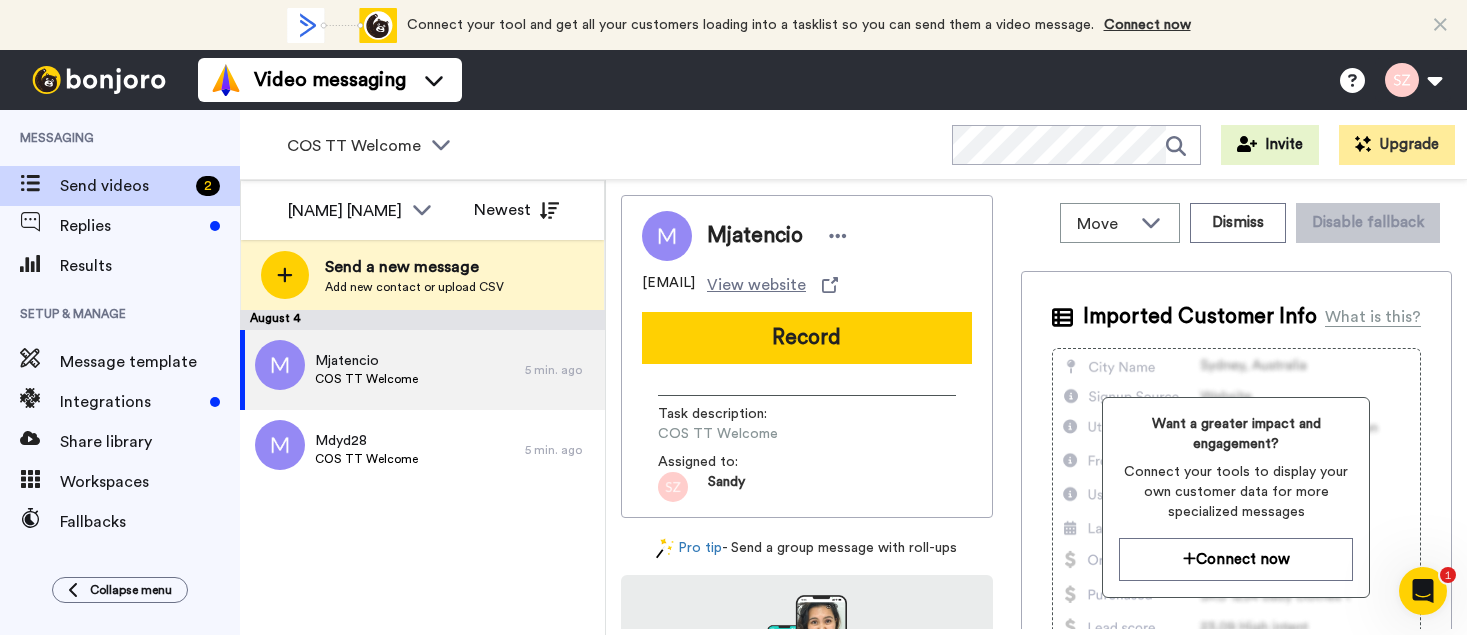 scroll, scrollTop: 0, scrollLeft: 0, axis: both 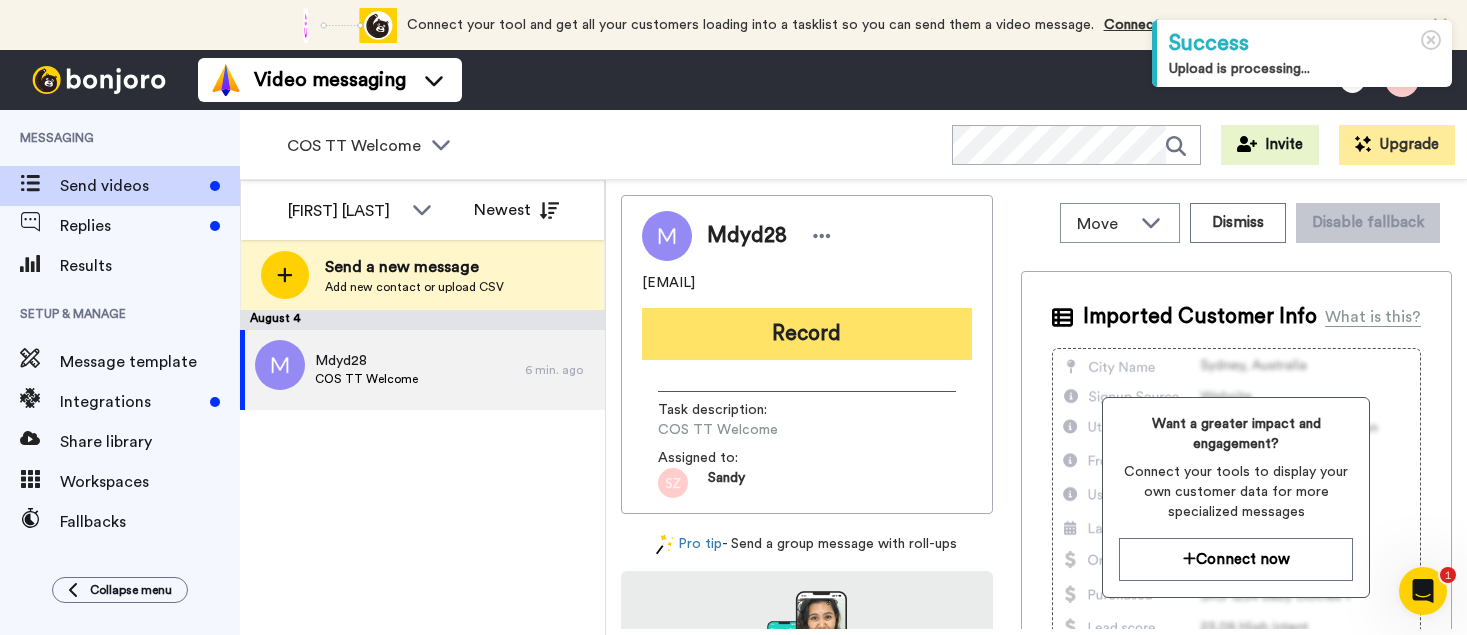 click on "Record" at bounding box center [807, 334] 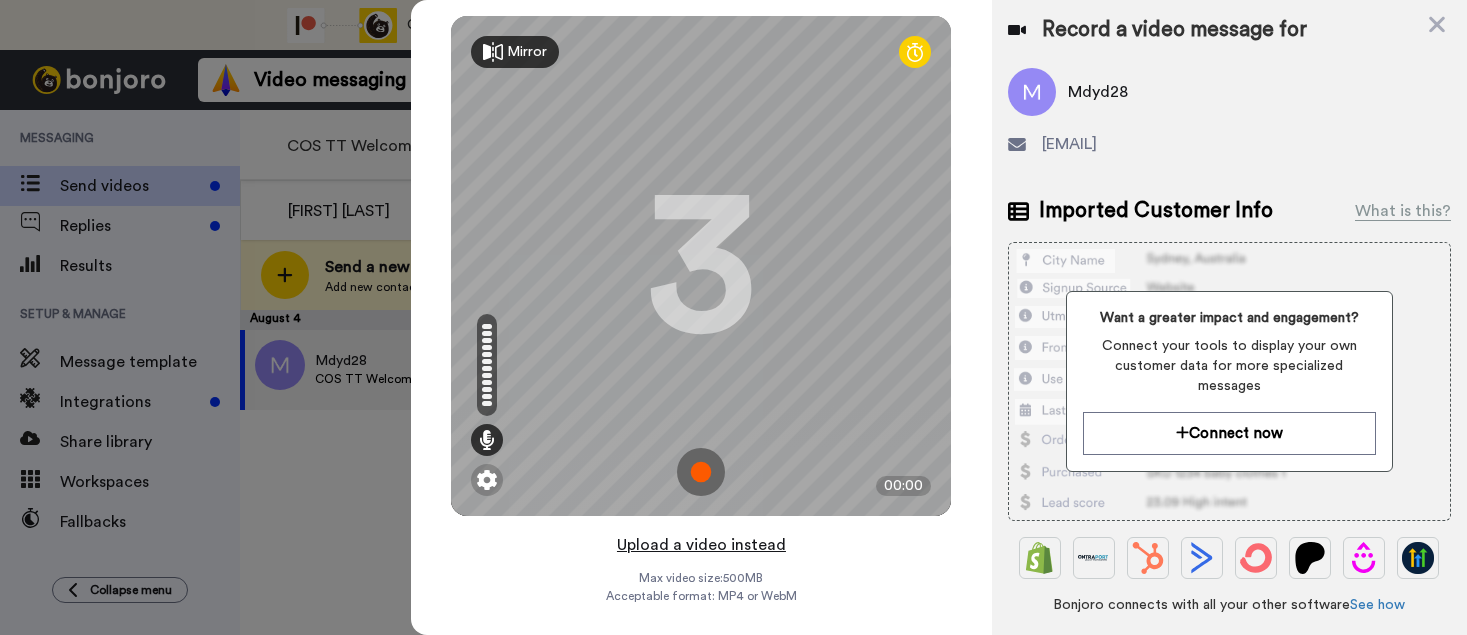click on "Upload a video instead" at bounding box center [701, 545] 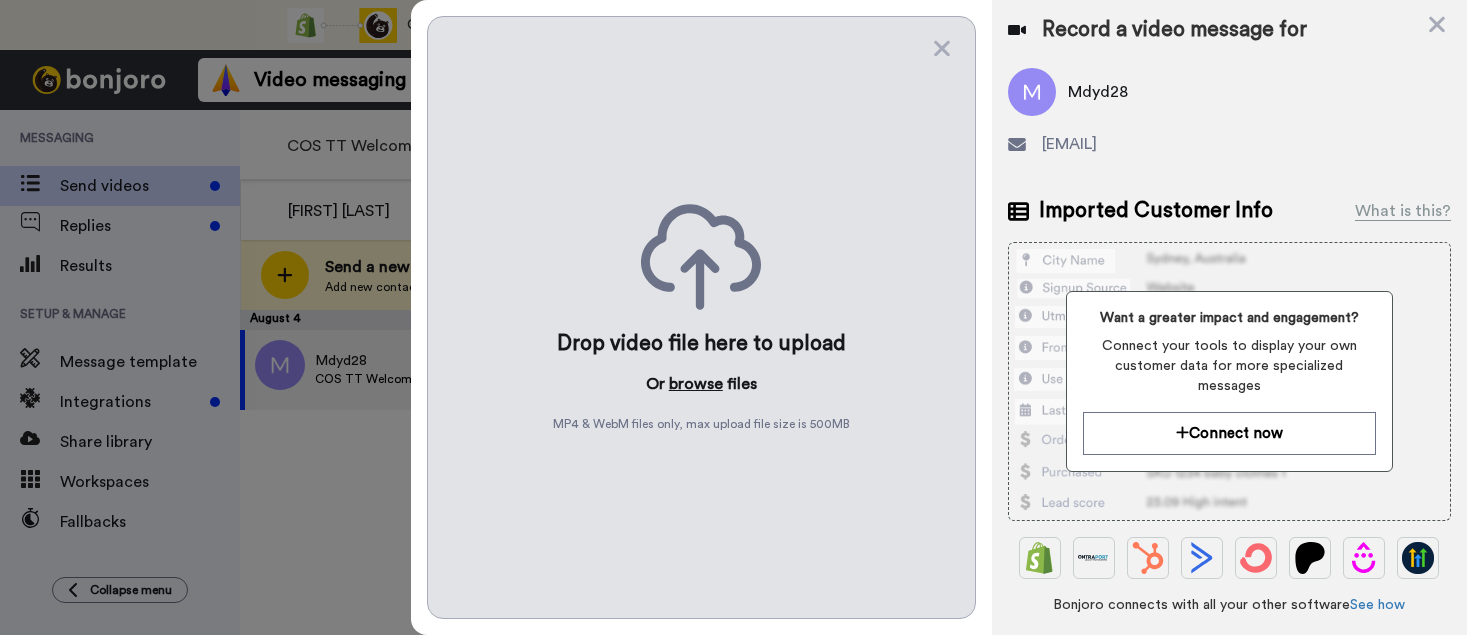 click on "browse" at bounding box center (696, 384) 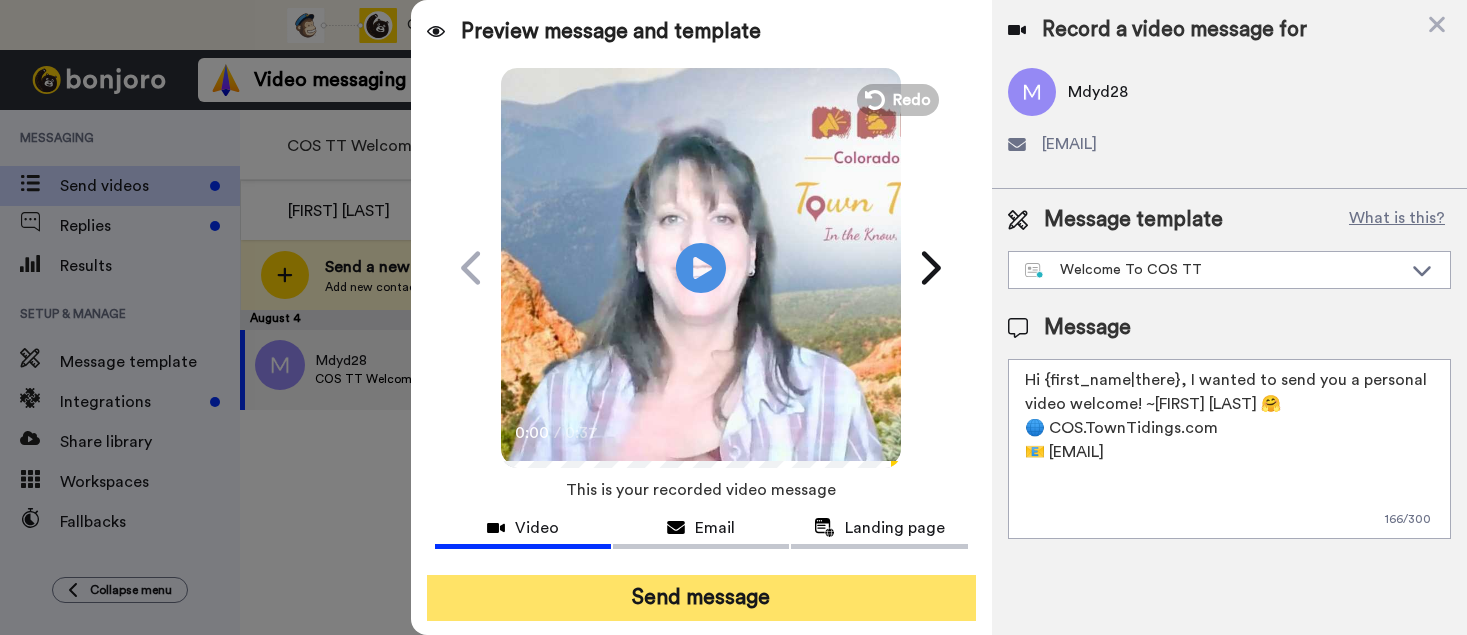 click on "Send message" at bounding box center (701, 598) 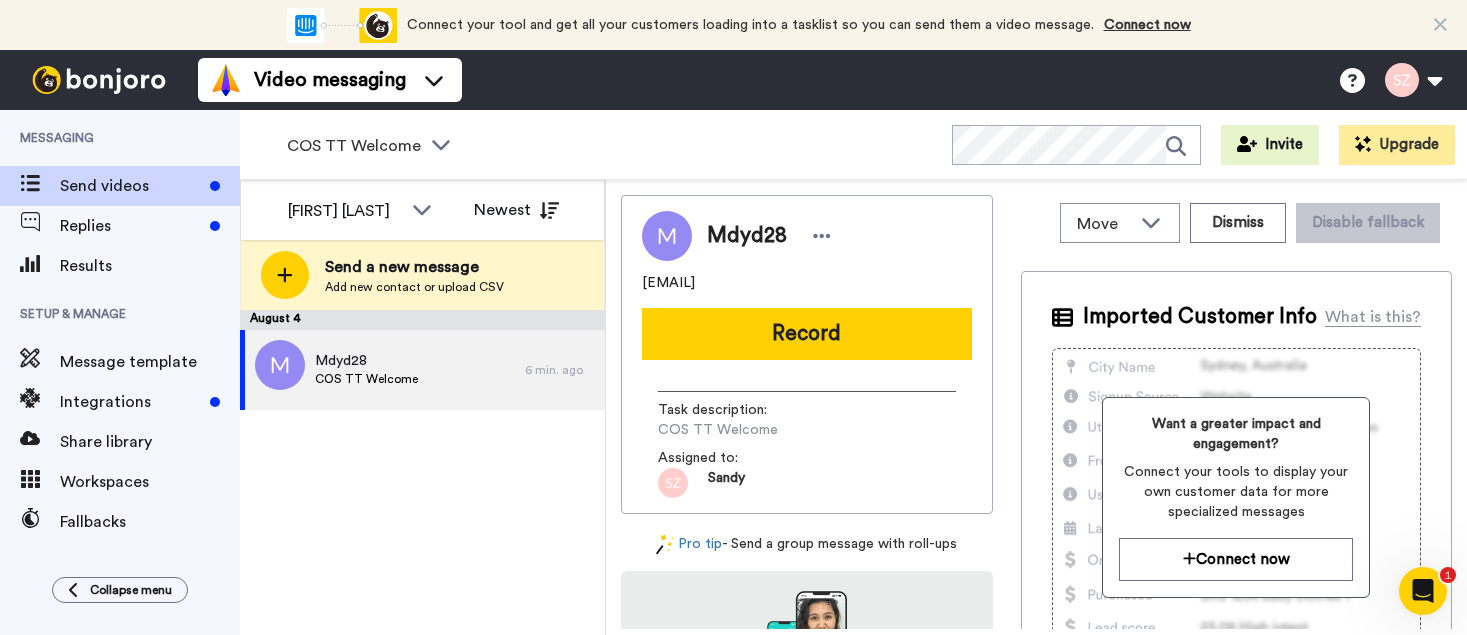 scroll, scrollTop: 0, scrollLeft: 0, axis: both 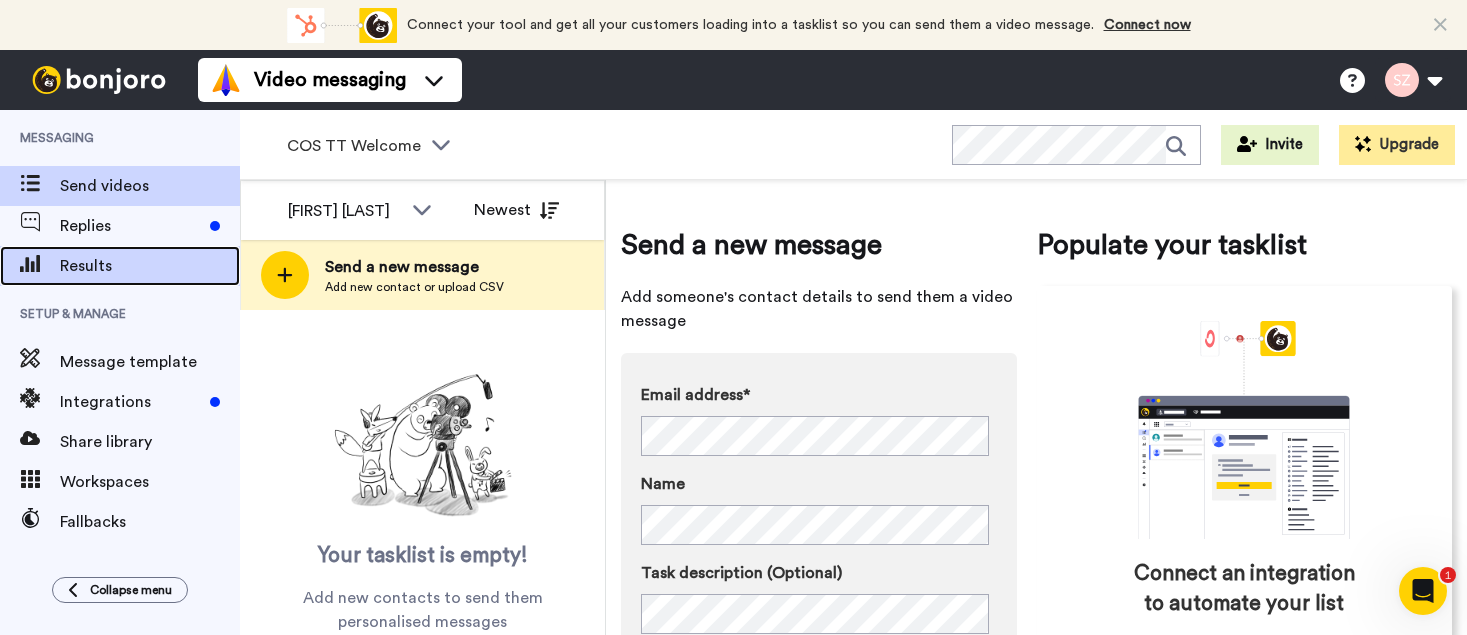 click on "Results" at bounding box center (150, 266) 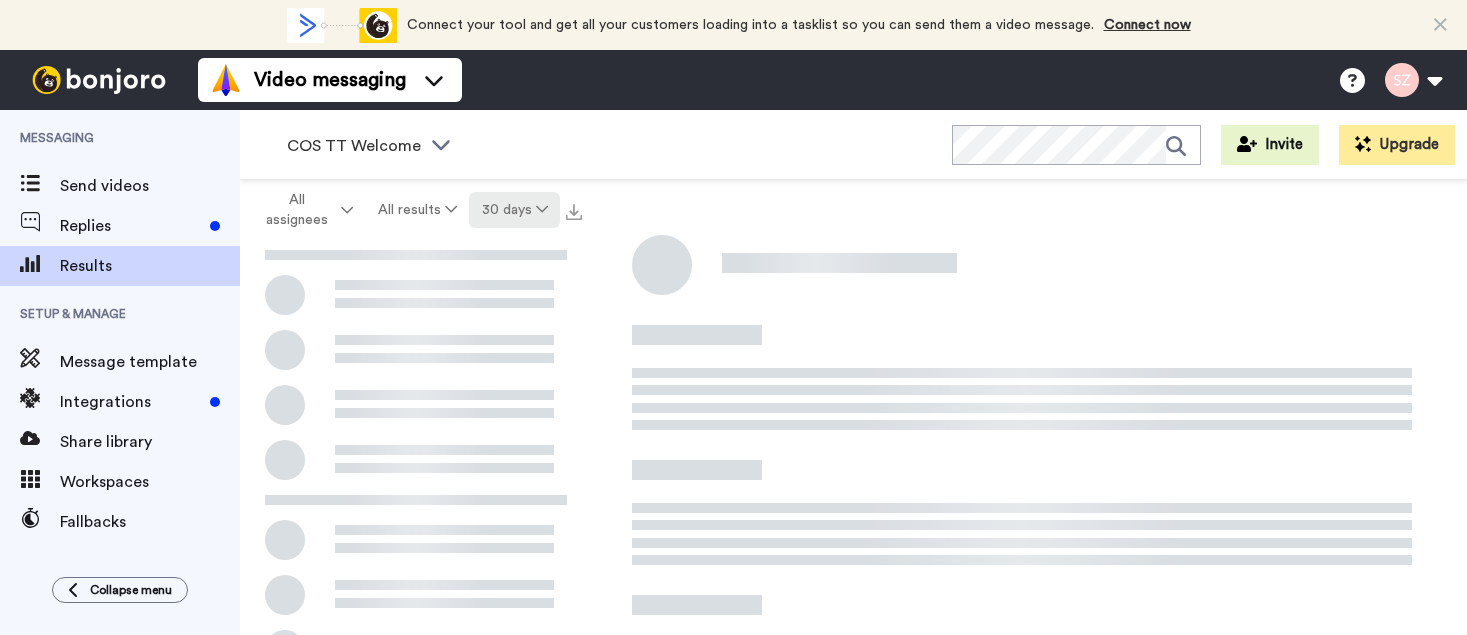 scroll, scrollTop: 0, scrollLeft: 0, axis: both 